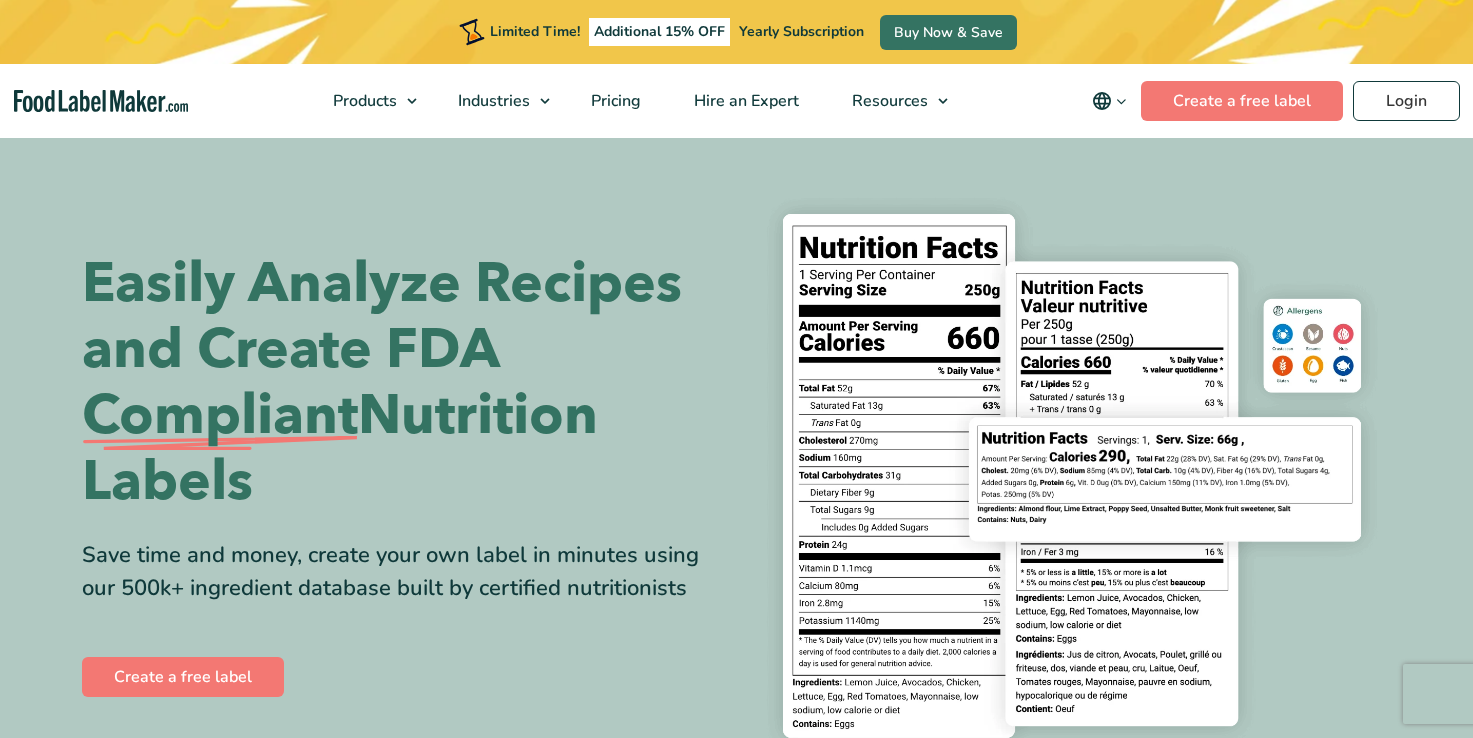 scroll, scrollTop: 0, scrollLeft: 0, axis: both 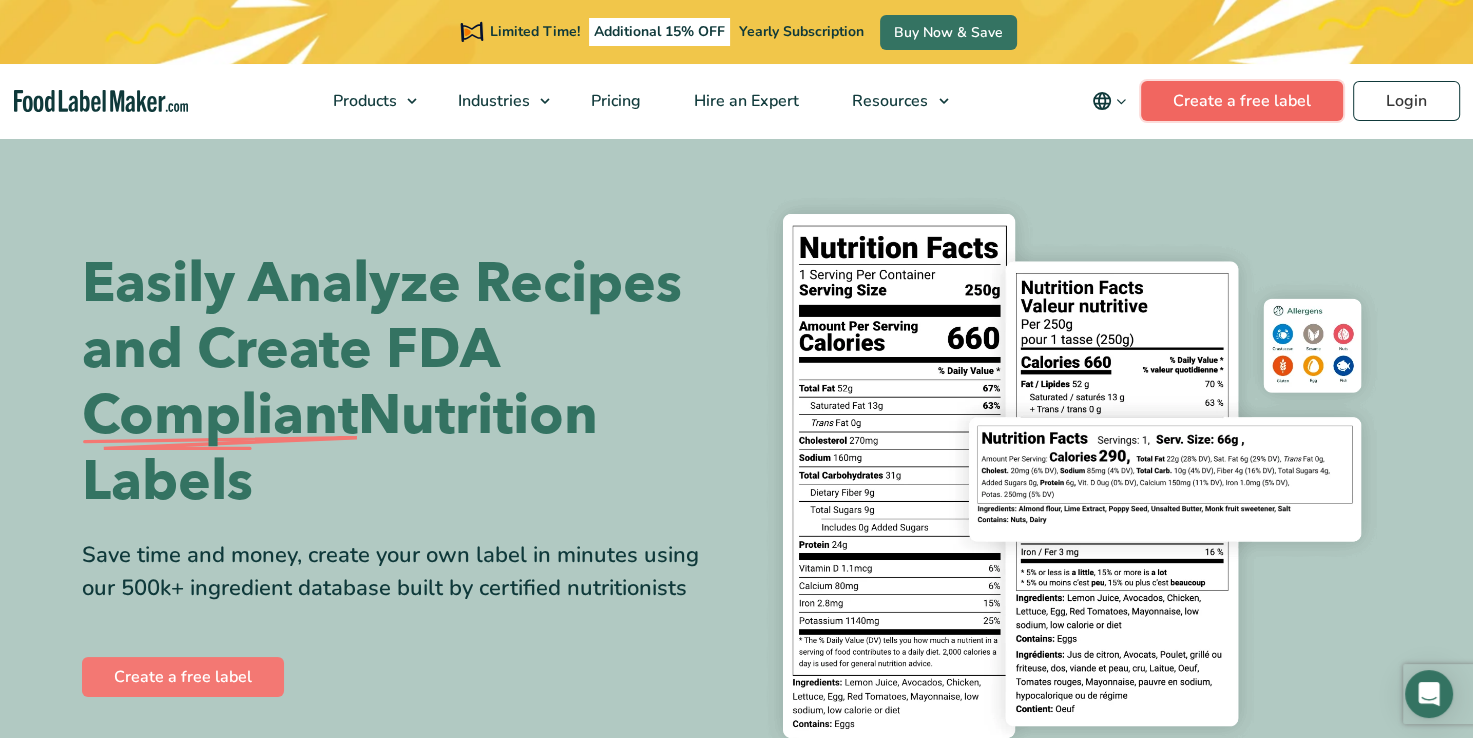 click on "Create a free label" at bounding box center [1242, 101] 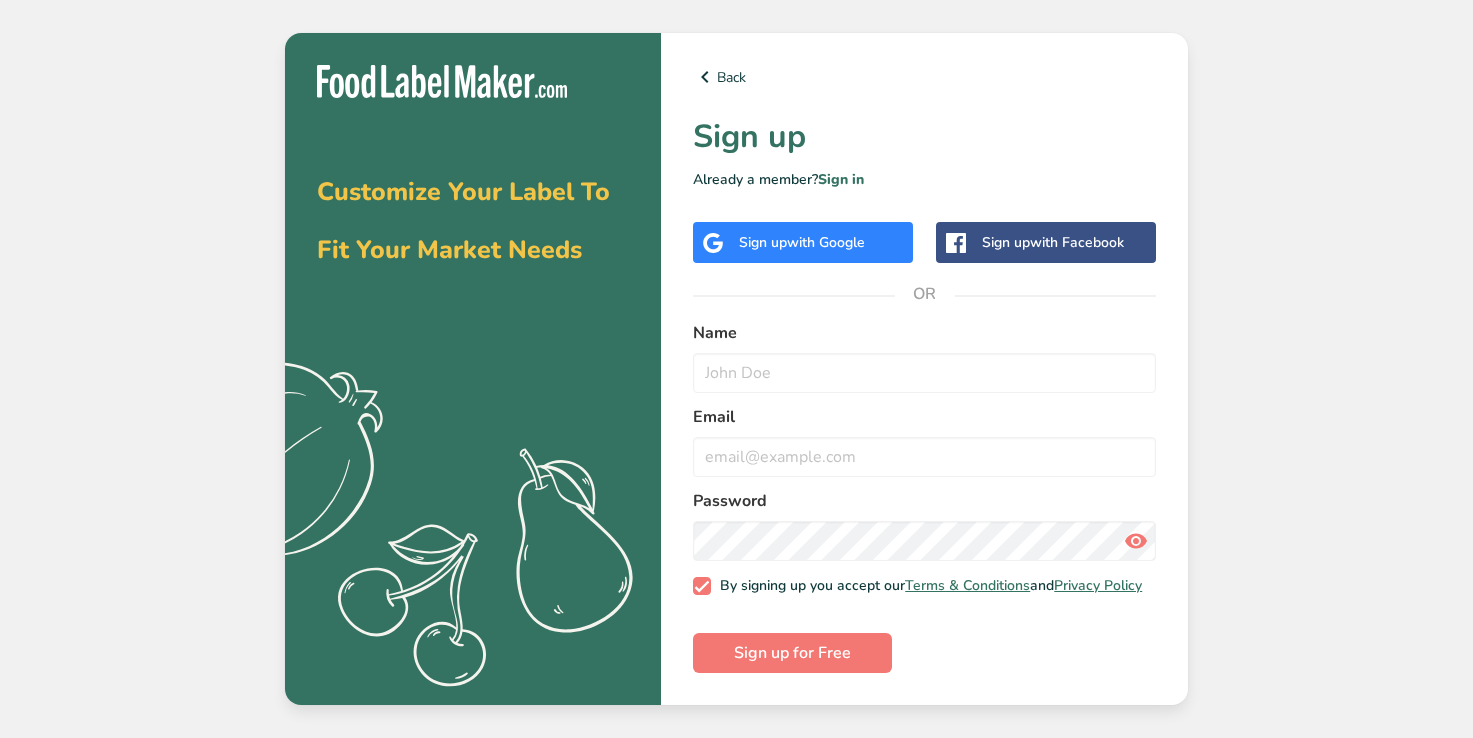 scroll, scrollTop: 0, scrollLeft: 0, axis: both 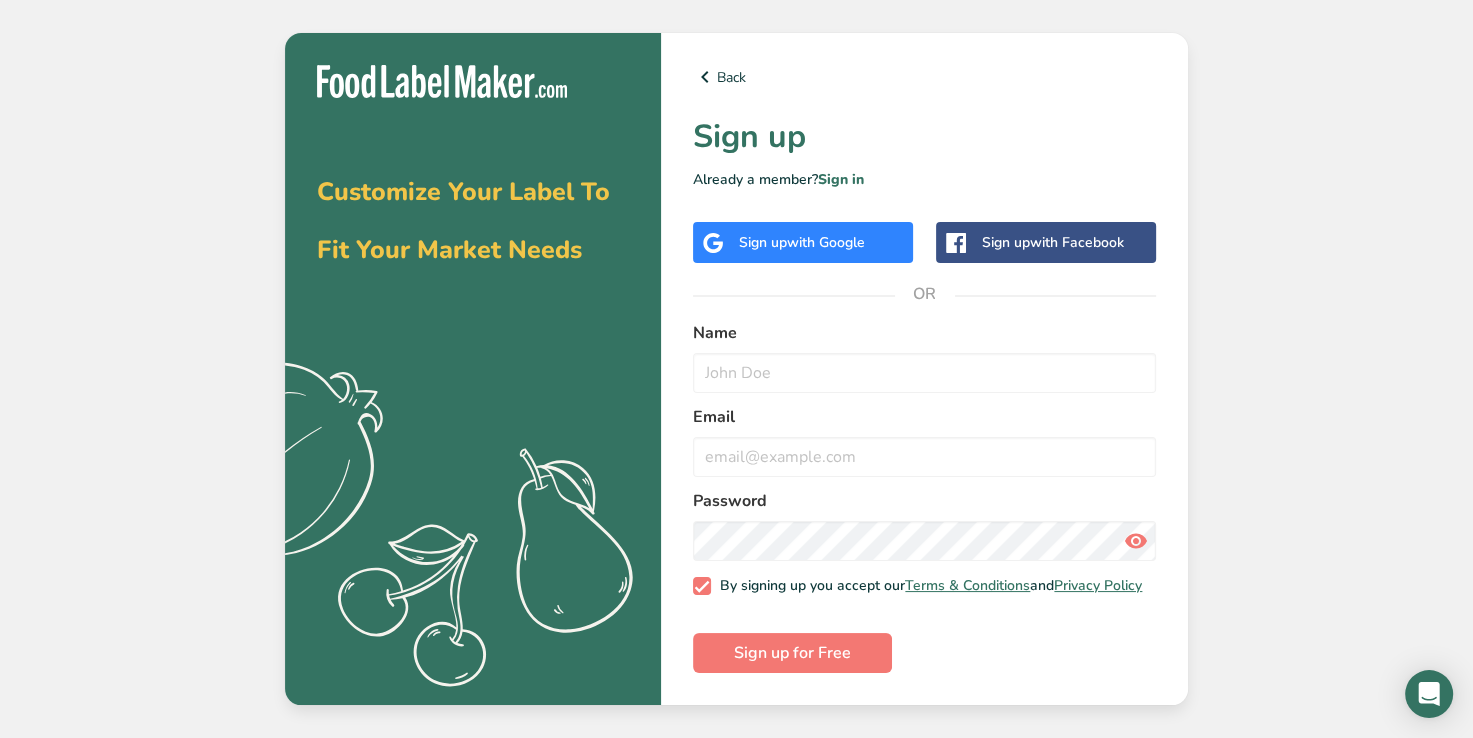 click on "Sign up  with Google" at bounding box center (803, 242) 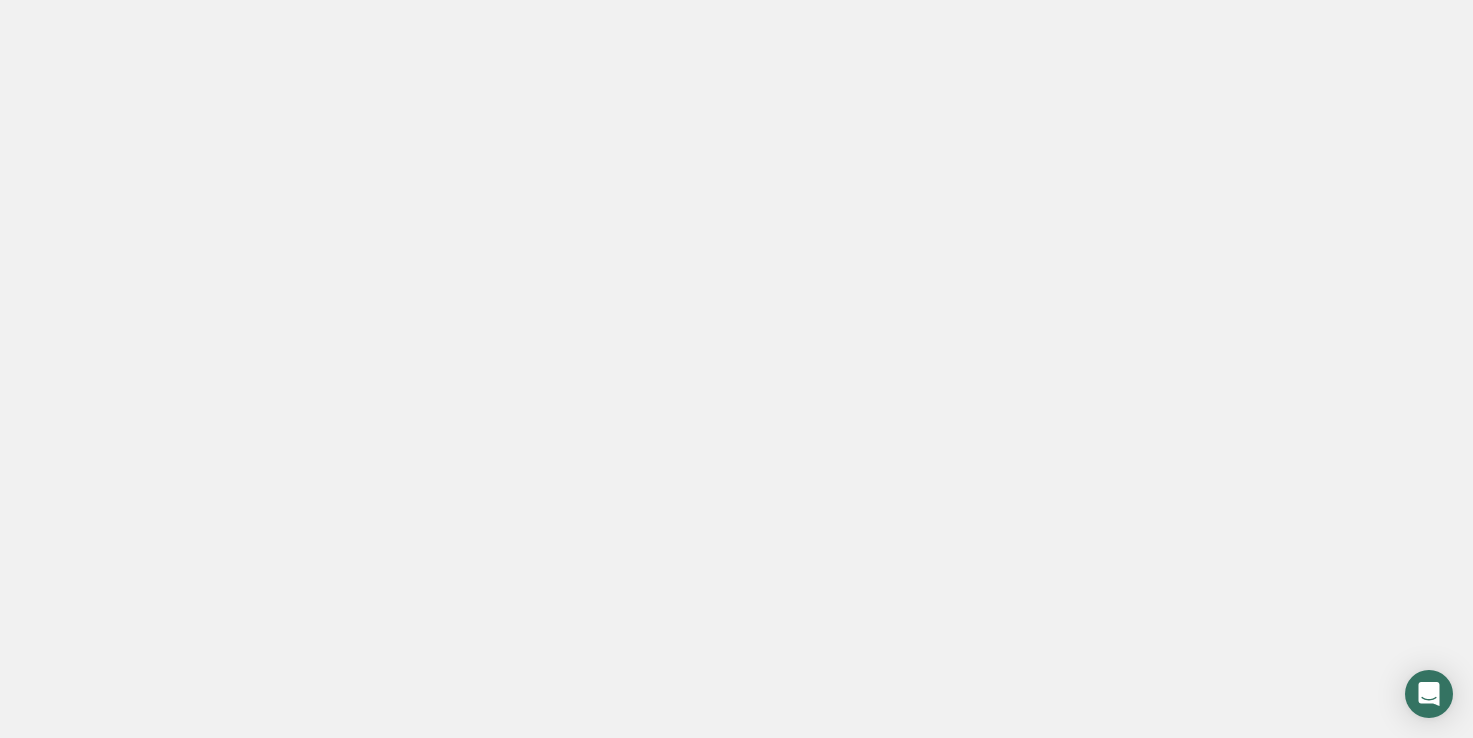 scroll, scrollTop: 0, scrollLeft: 0, axis: both 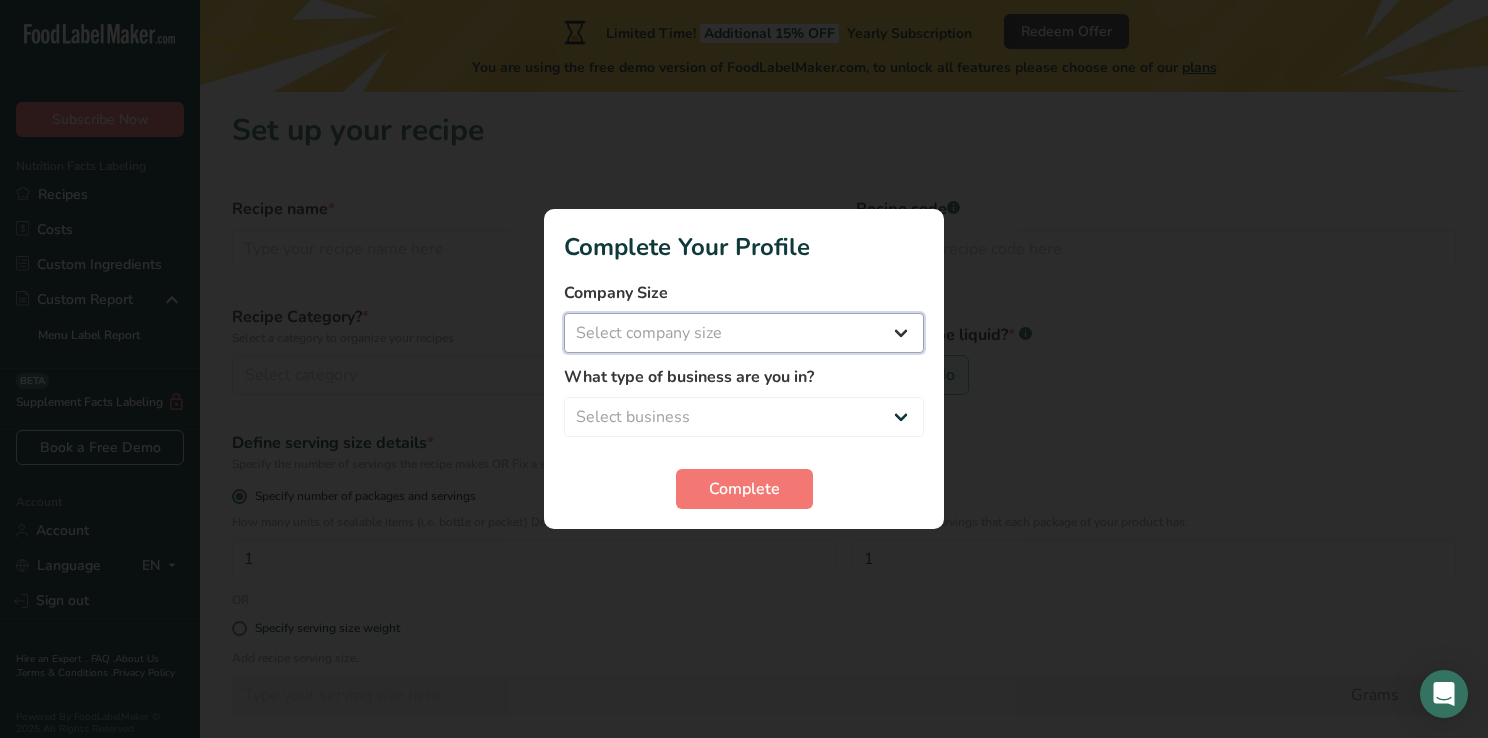 click on "Select company size
Fewer than 10 Employees
10 to 50 Employees
51 to 500 Employees
Over 500 Employees" at bounding box center (744, 333) 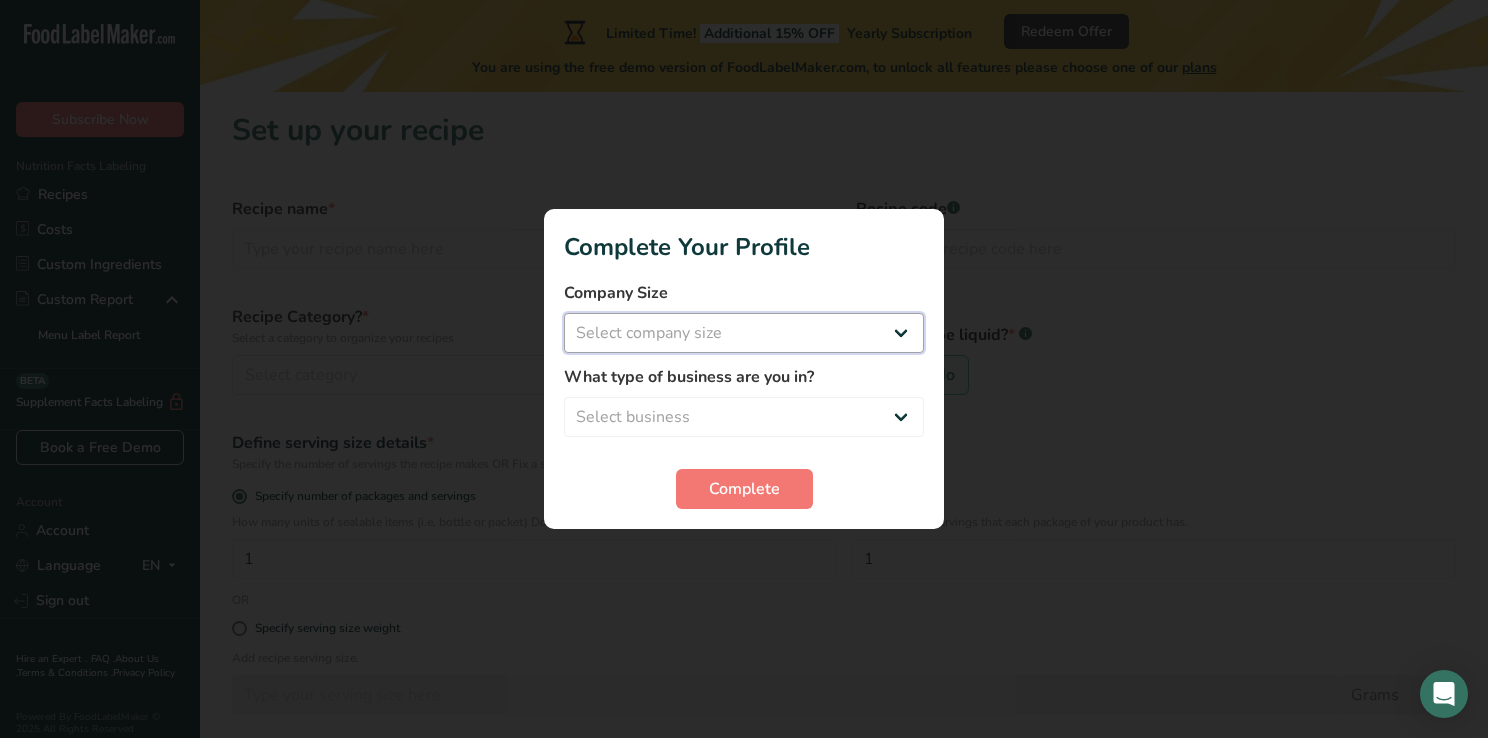 select on "1" 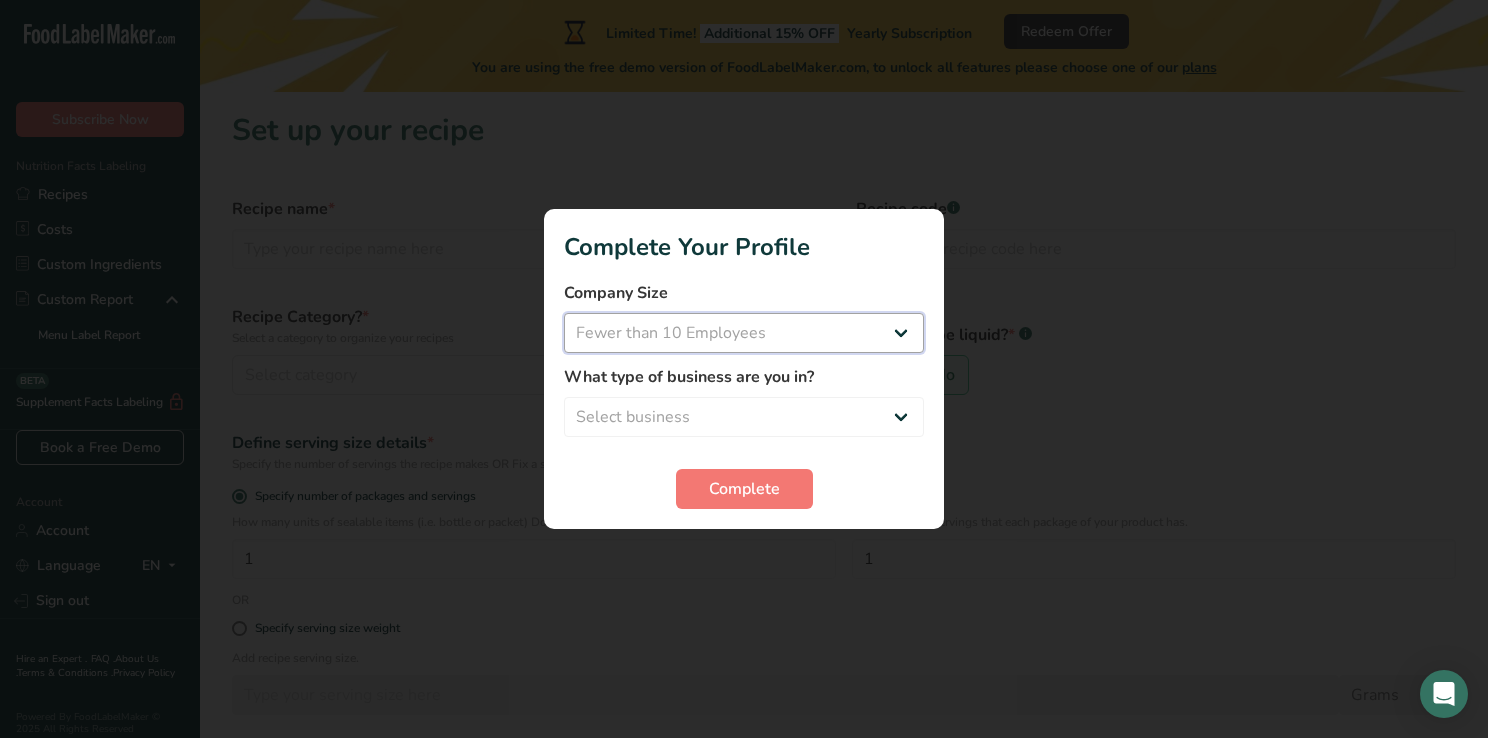 click on "Select company size
Fewer than 10 Employees
10 to 50 Employees
51 to 500 Employees
Over 500 Employees" at bounding box center [744, 333] 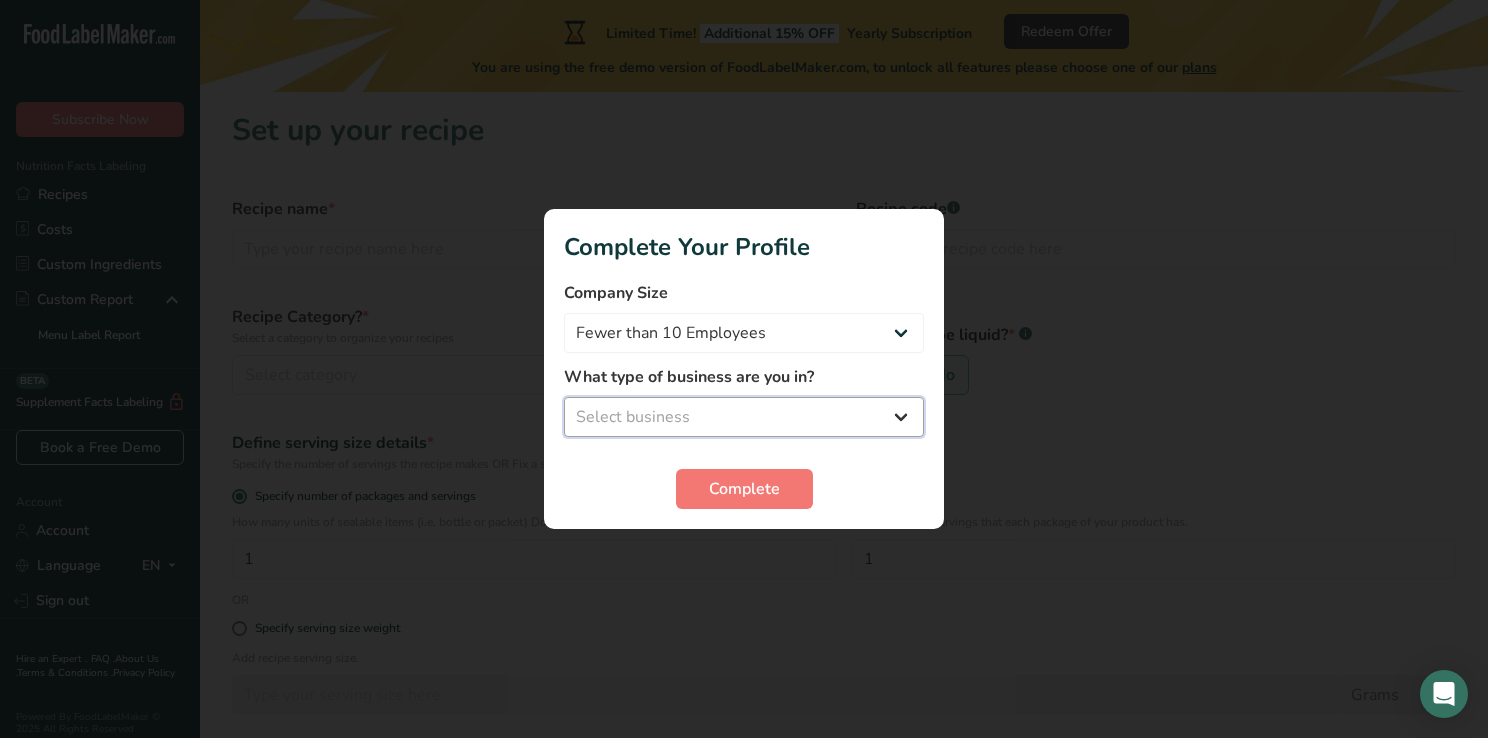 click on "Select business
Packaged Food Manufacturer
Restaurant & Cafe
Bakery
Meal Plans & Catering Company
Nutritionist
Food Blogger
Personal Trainer
Other" at bounding box center [744, 417] 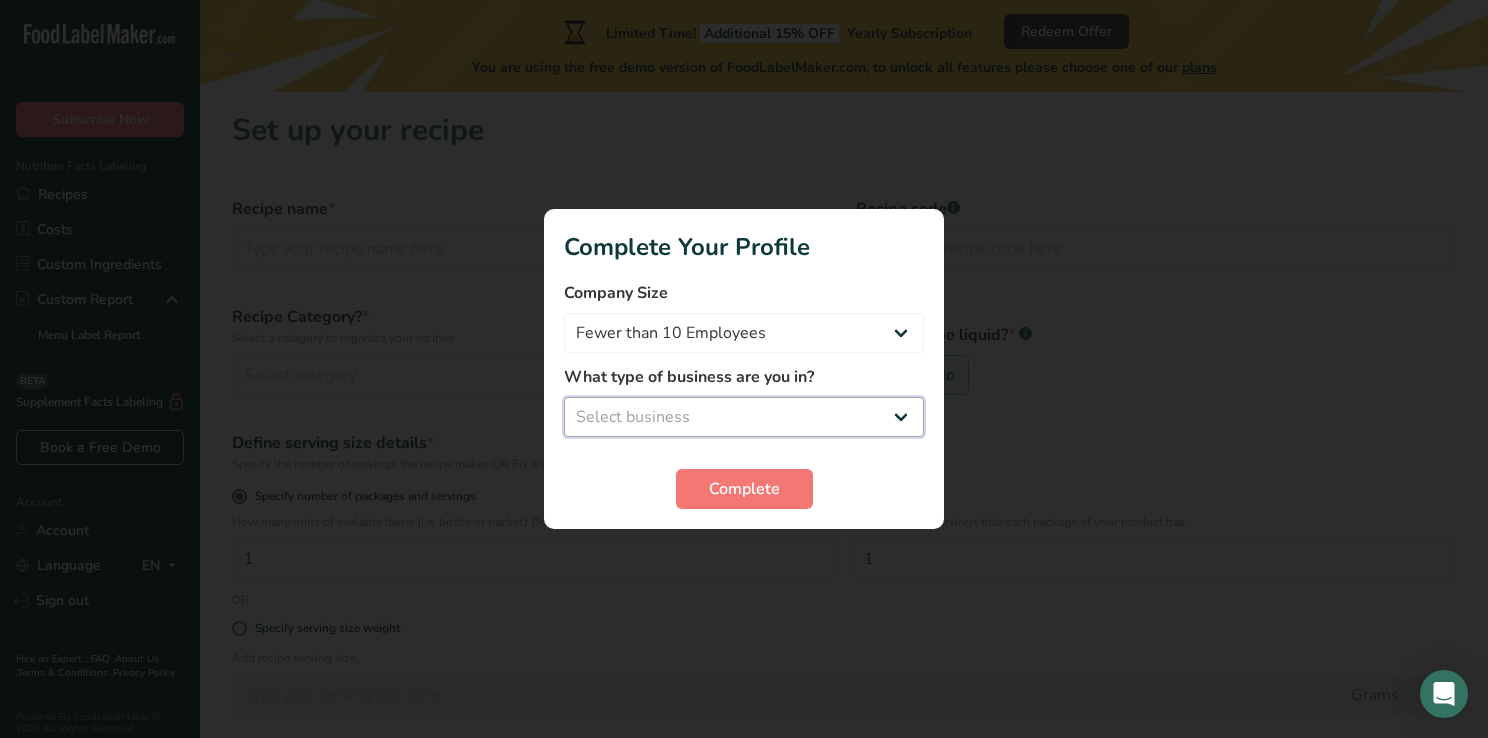 select on "8" 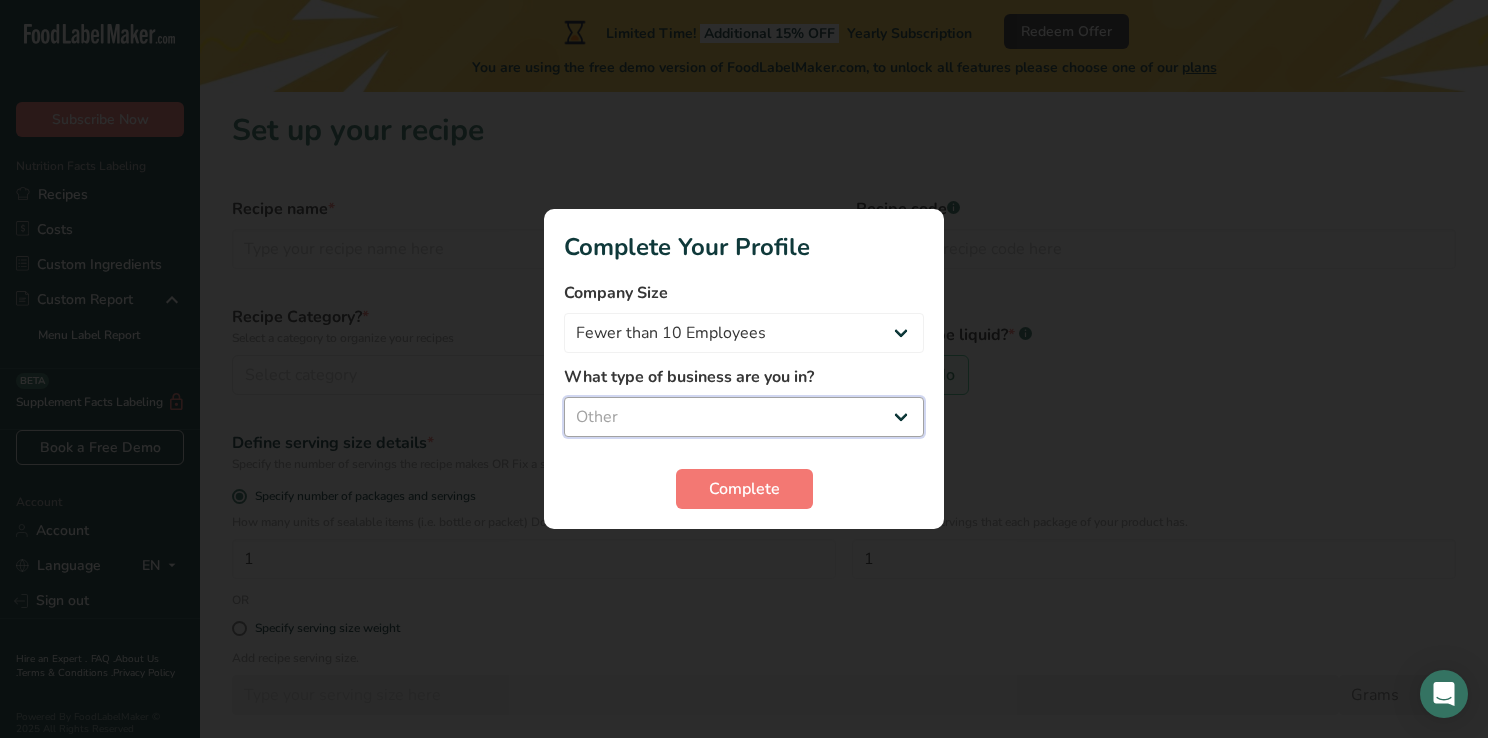 click on "Select business
Packaged Food Manufacturer
Restaurant & Cafe
Bakery
Meal Plans & Catering Company
Nutritionist
Food Blogger
Personal Trainer
Other" at bounding box center [744, 417] 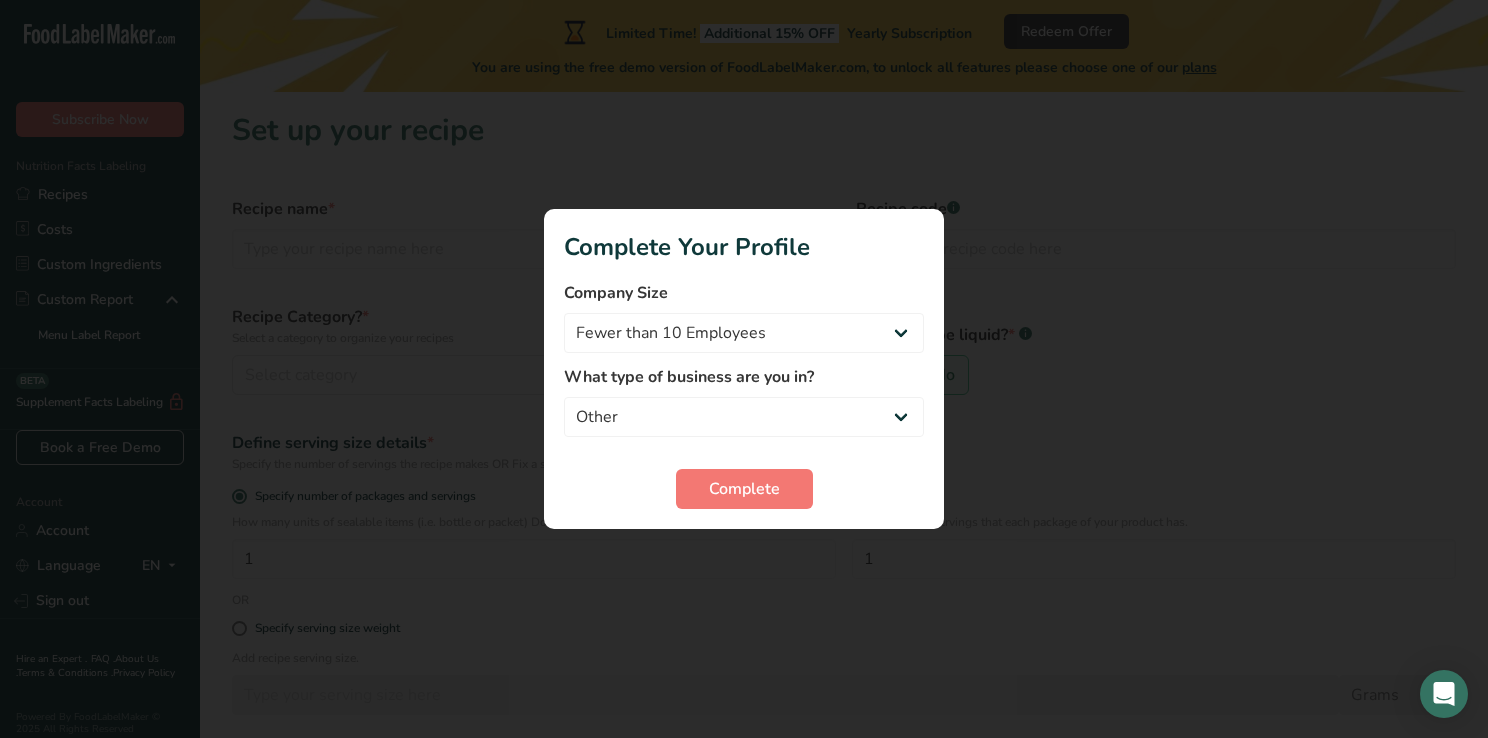 click at bounding box center [744, 369] 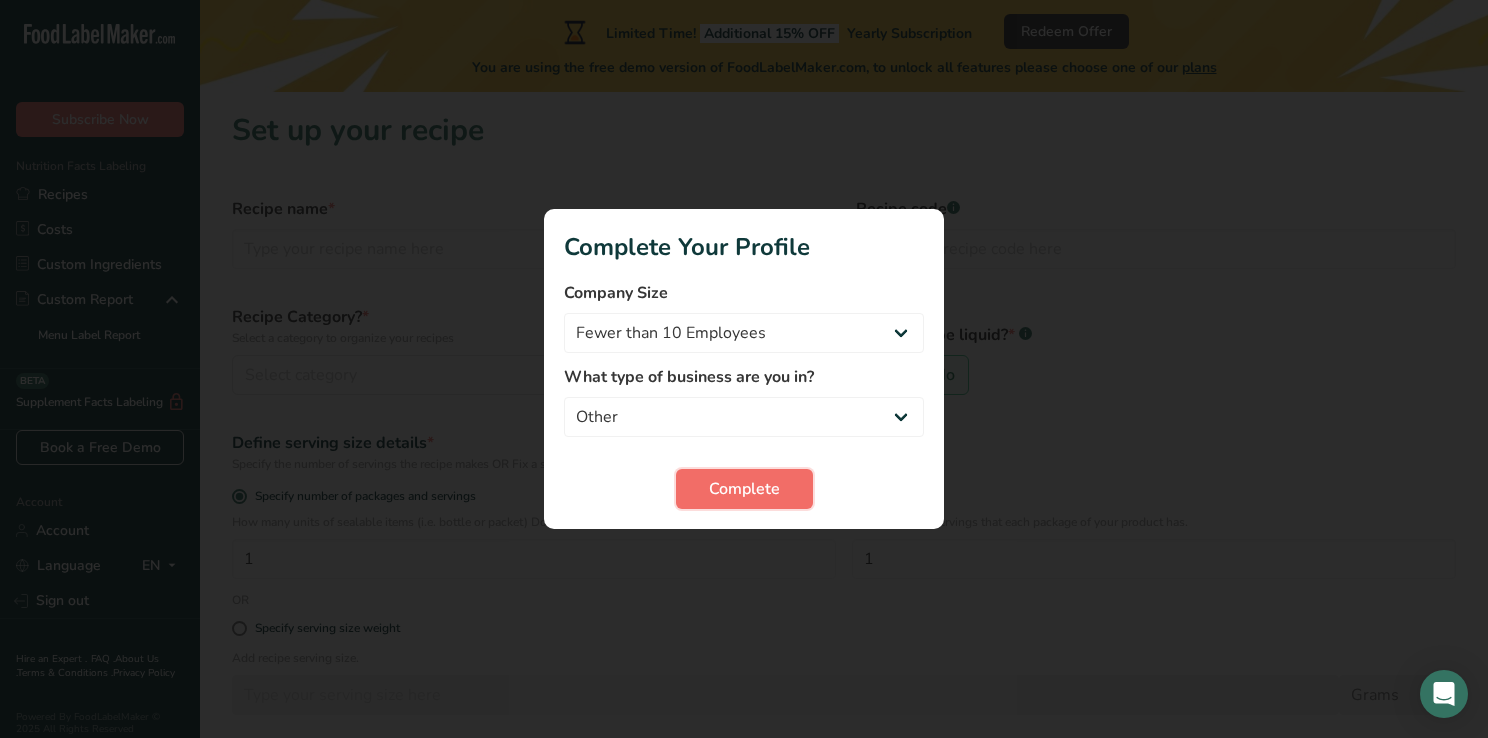 click on "Complete" at bounding box center [744, 489] 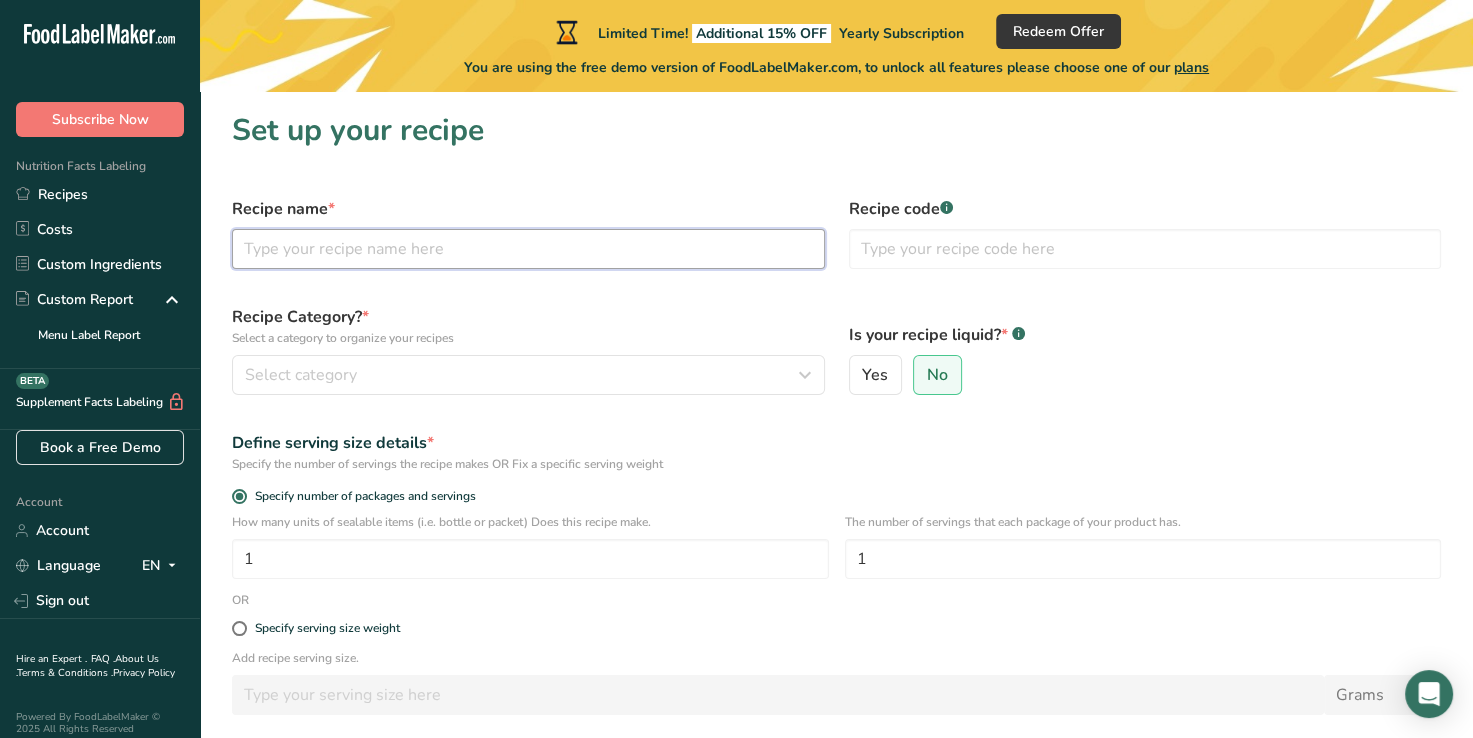 click at bounding box center [528, 249] 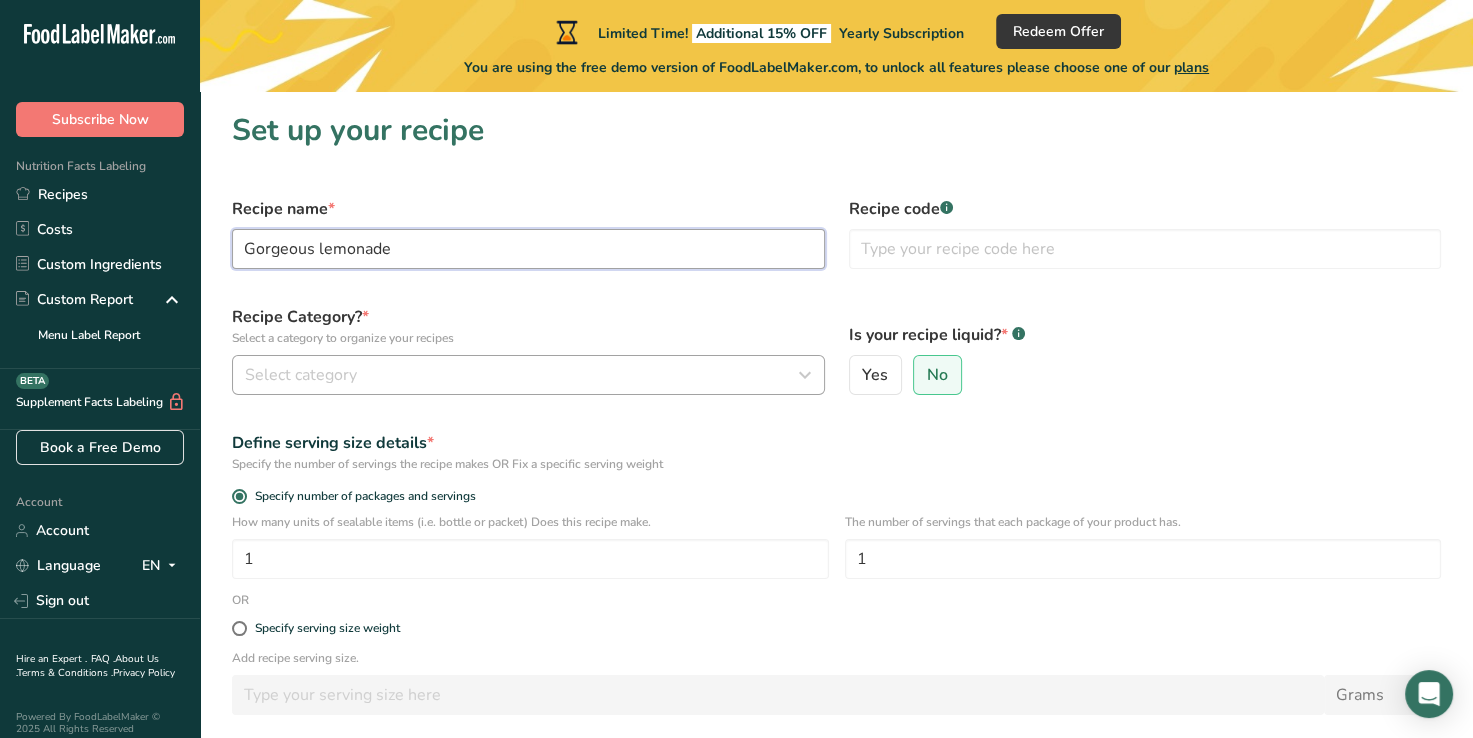 type on "Gorgeous lemonade" 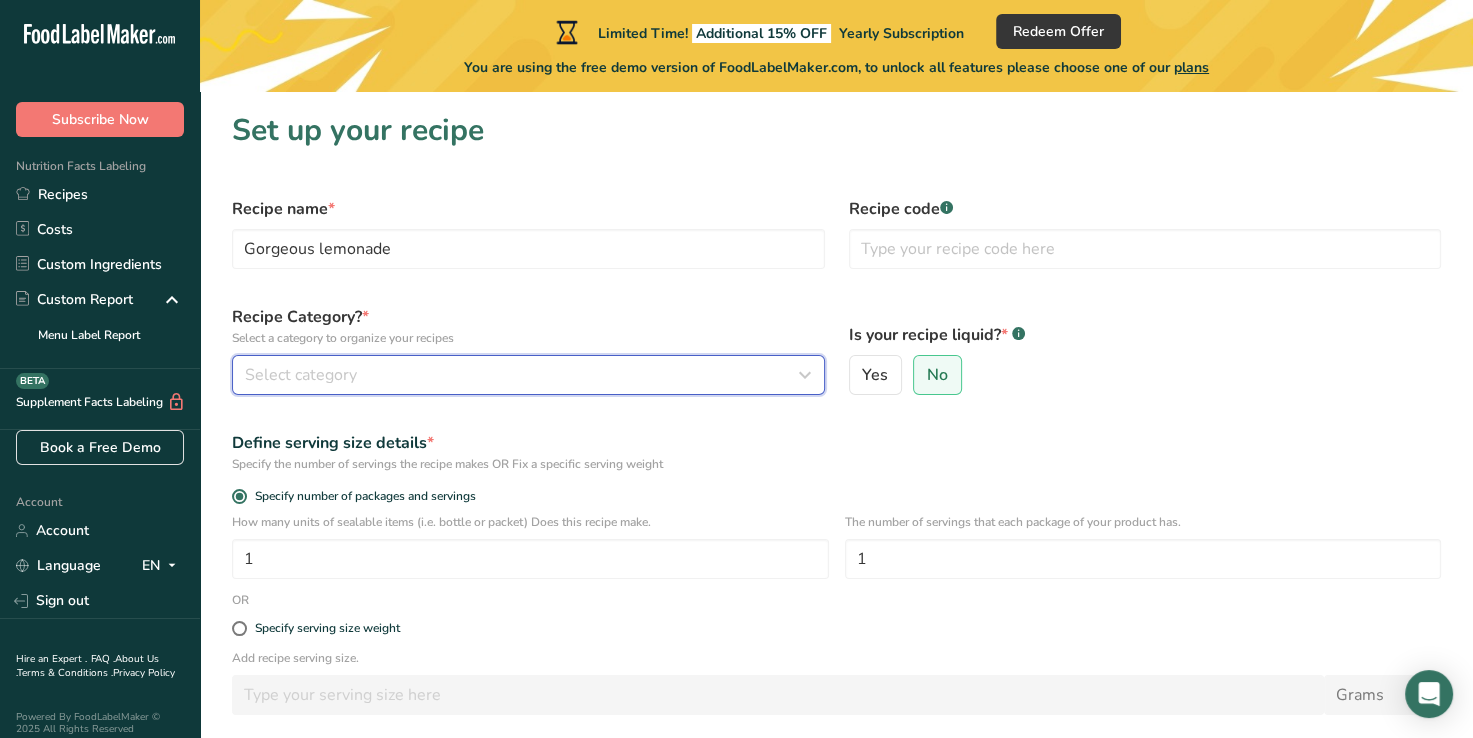 click on "Select category" at bounding box center (522, 375) 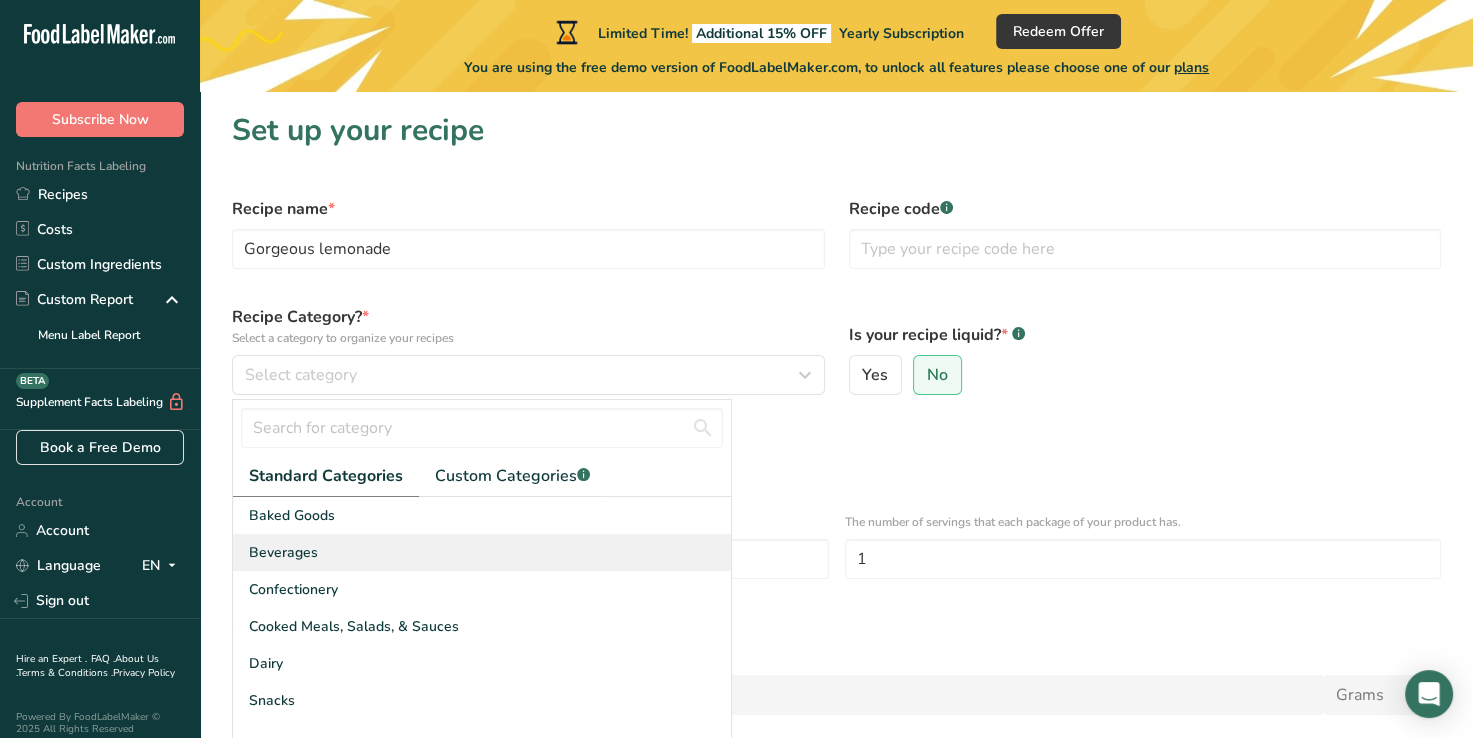 click on "Beverages" at bounding box center [482, 552] 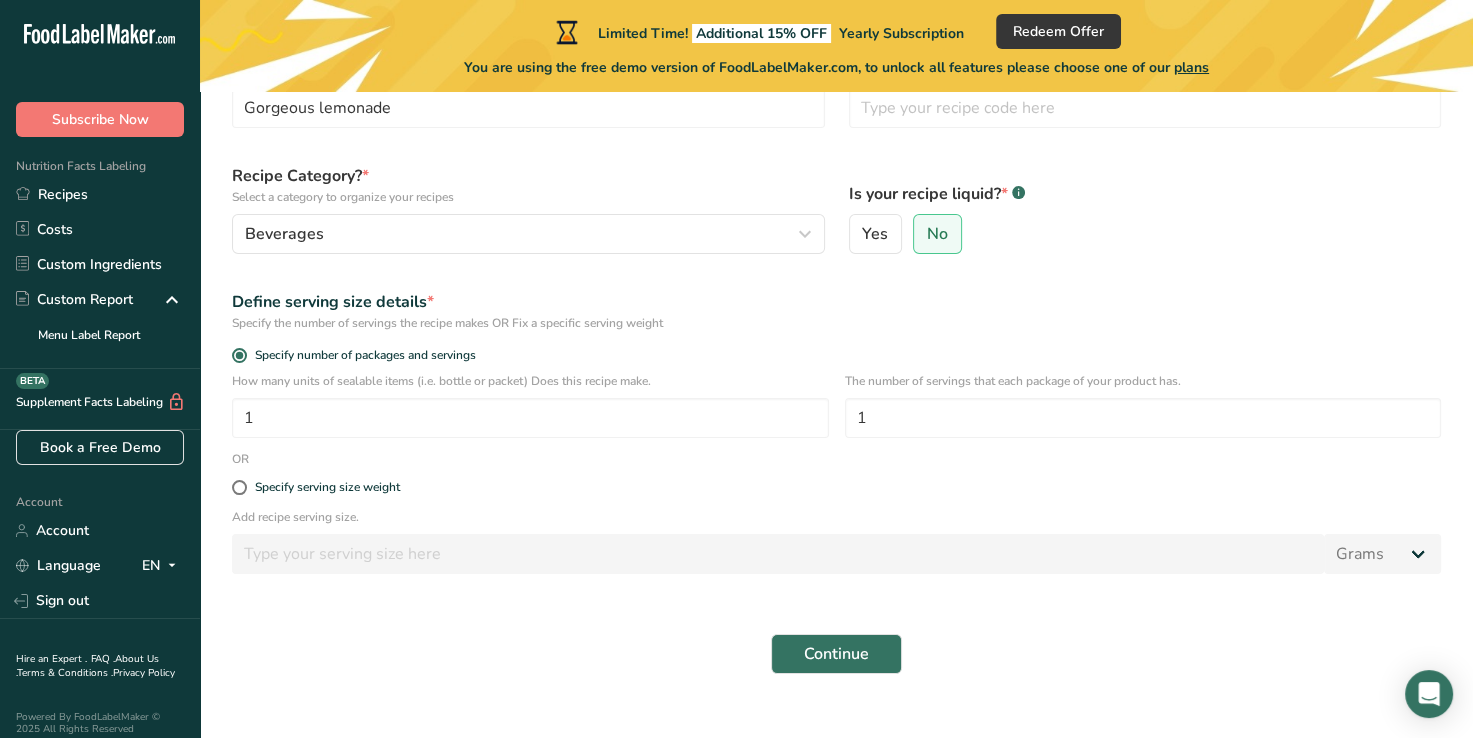 scroll, scrollTop: 144, scrollLeft: 0, axis: vertical 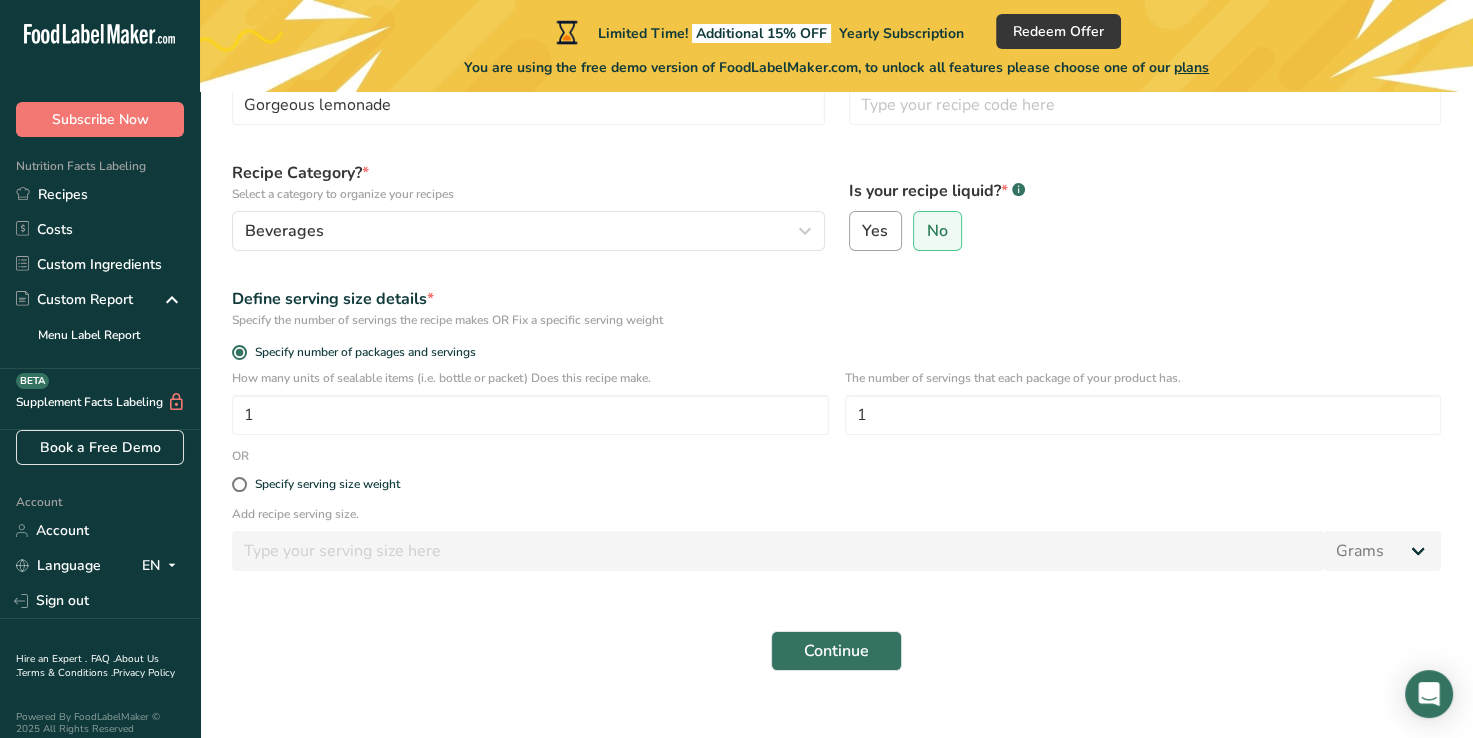 click on "Yes" at bounding box center [875, 231] 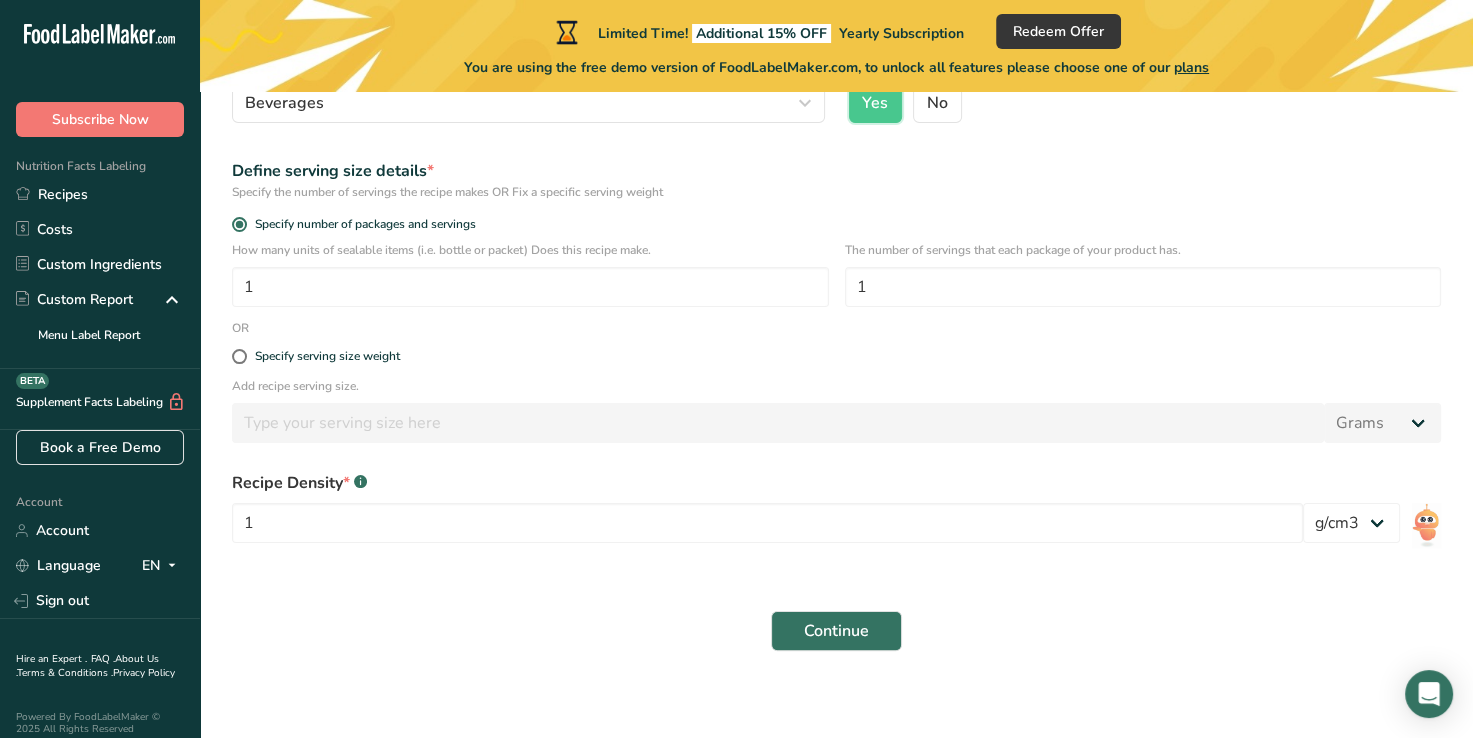 scroll, scrollTop: 281, scrollLeft: 0, axis: vertical 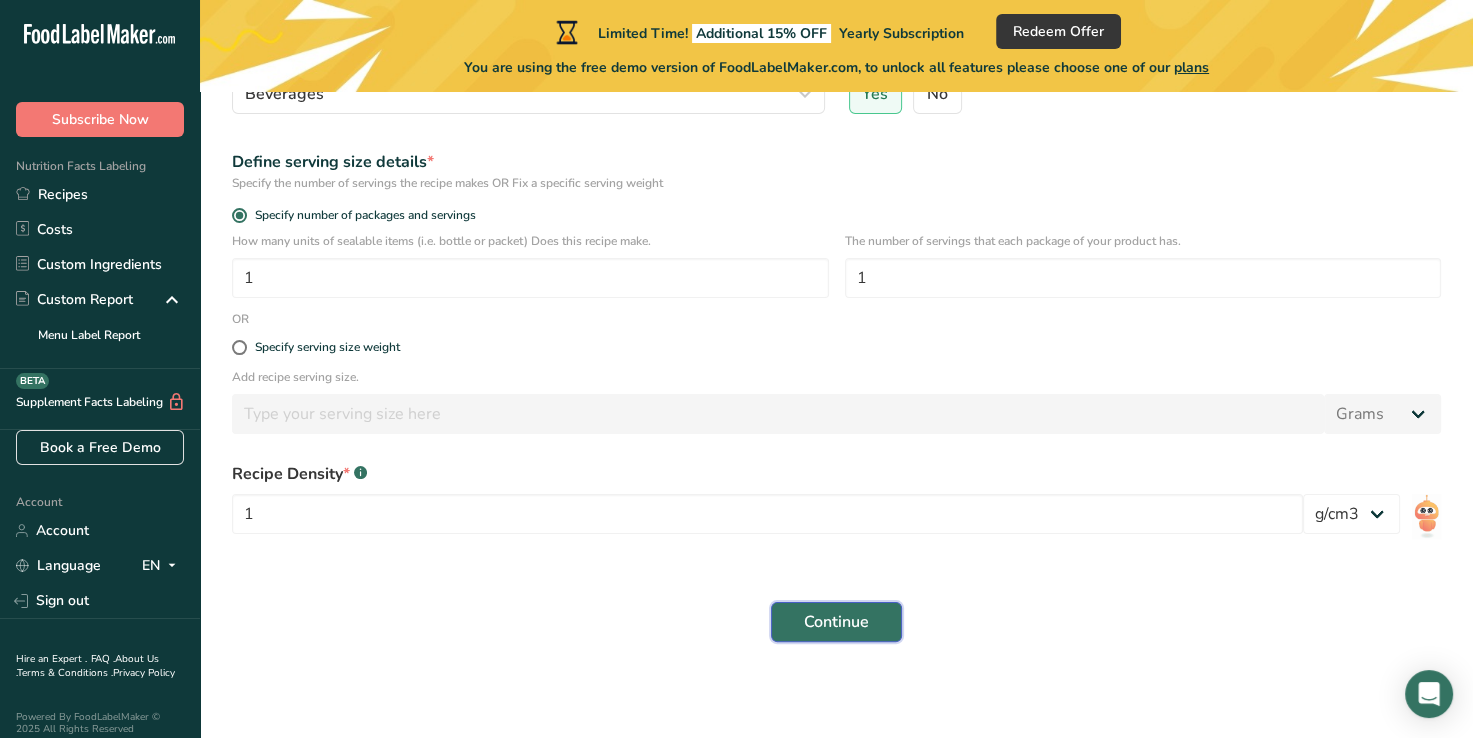 click on "Continue" at bounding box center [836, 622] 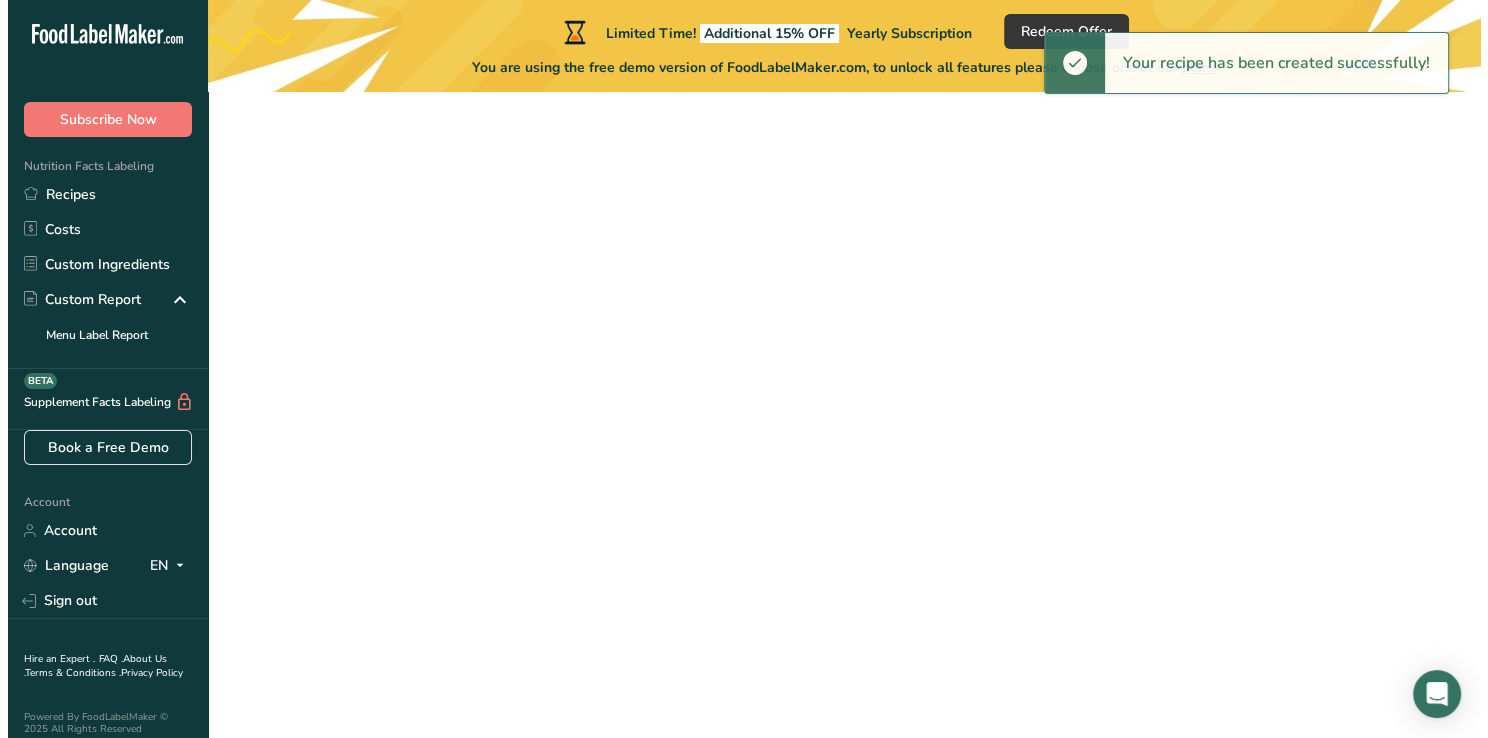 scroll, scrollTop: 0, scrollLeft: 0, axis: both 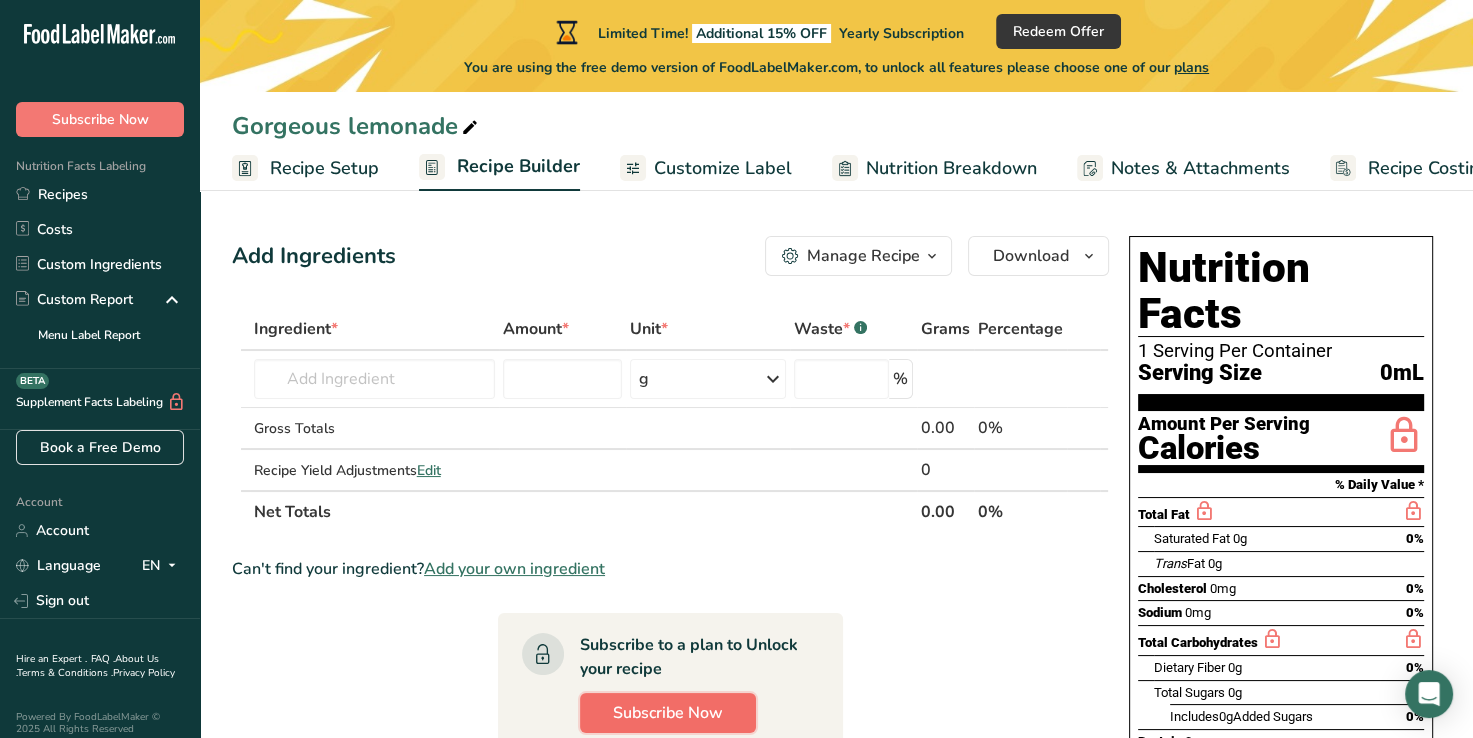 click on "Subscribe Now" at bounding box center [668, 713] 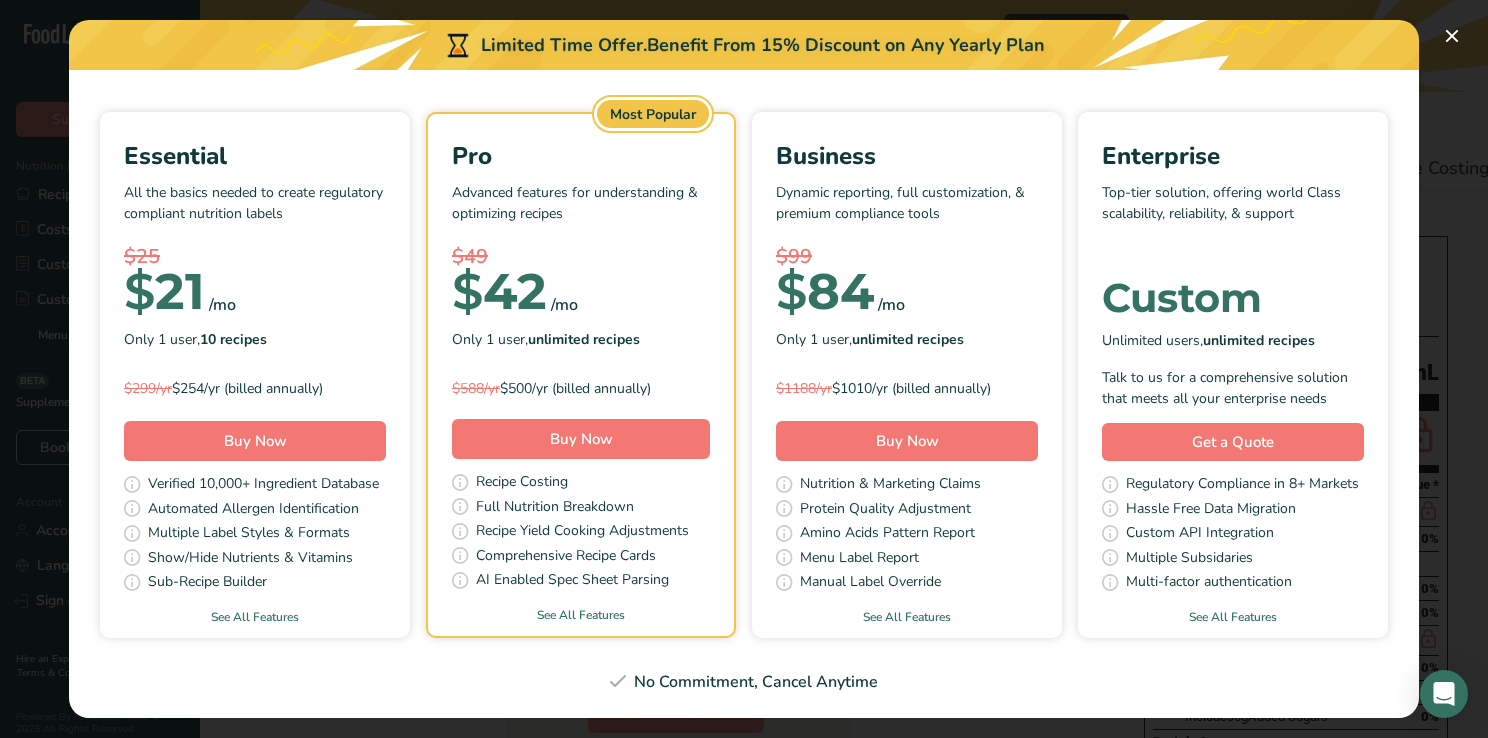 scroll, scrollTop: 101, scrollLeft: 0, axis: vertical 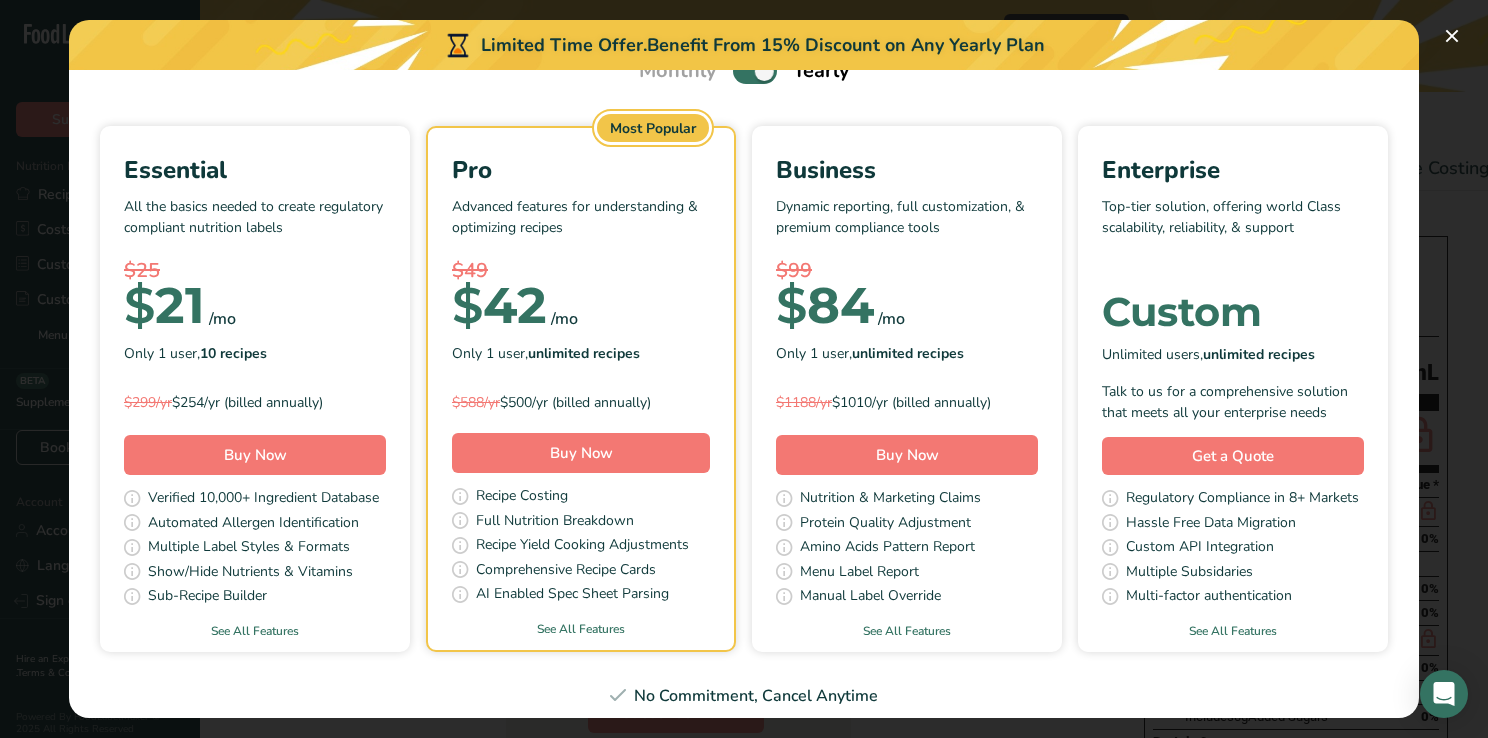click on "Essential
All the basics needed to create regulatory compliant nutrition labels
$25
$ 21
/mo
Only 1 user,  10 recipes   $299/yr
$254/yr
(billed annually)
Buy Now
Verified 10,000+ Ingredient Database
Automated Allergen Identification
Multiple Label Styles & Formats
Show/Hide Nutrients & Vitamins
Sub-Recipe Builder
See All Features" at bounding box center (255, 389) 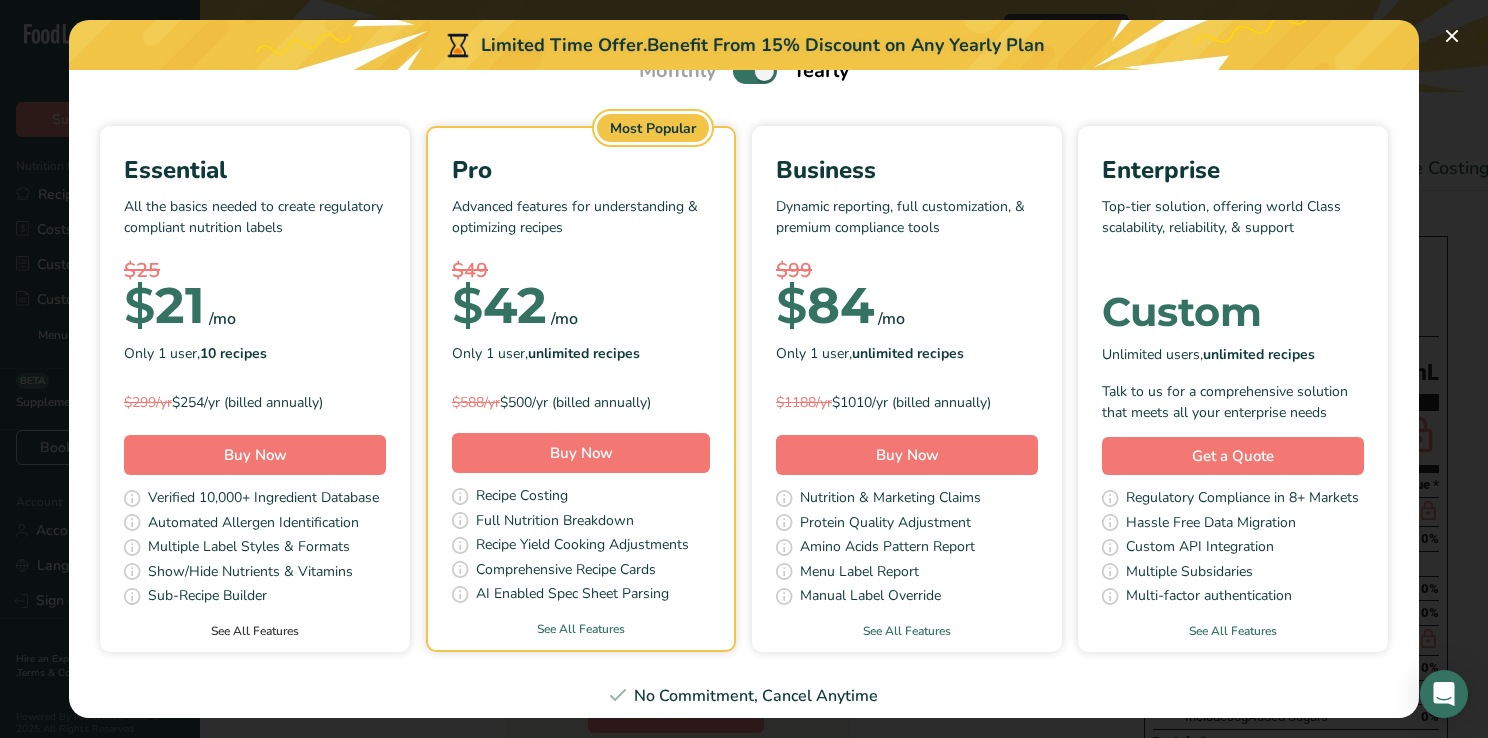 click on "See All Features" at bounding box center (255, 631) 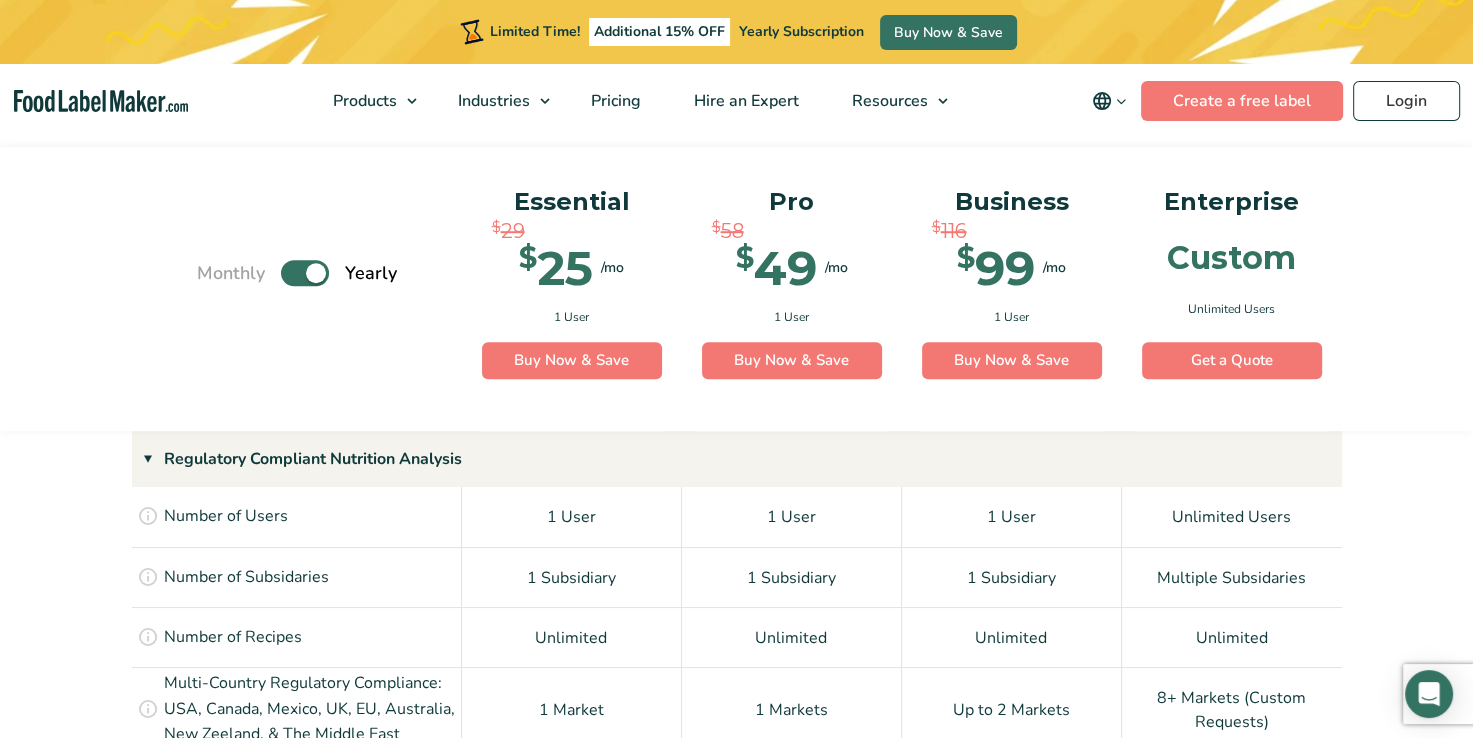 scroll, scrollTop: 0, scrollLeft: 0, axis: both 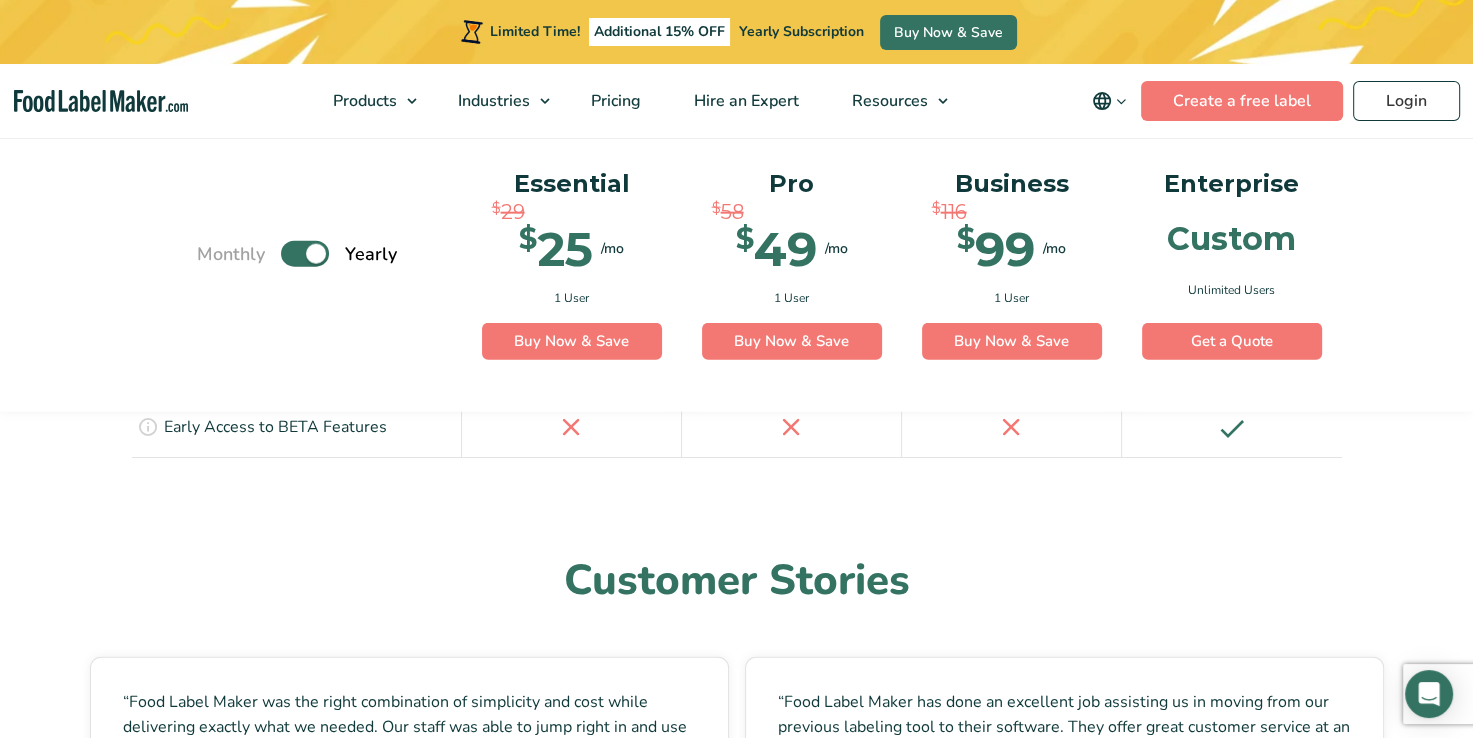 click on "Toggle" at bounding box center [305, 254] 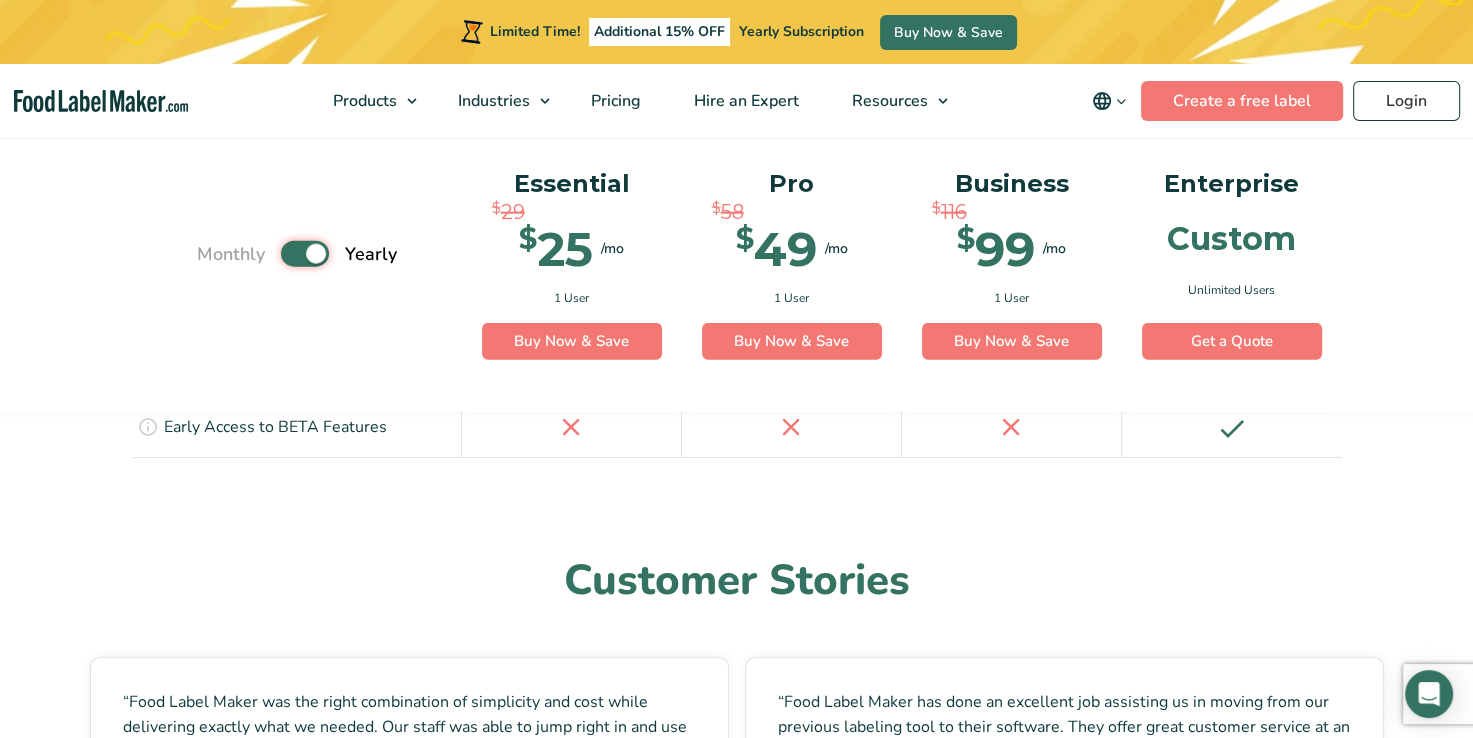 click on "Toggle" at bounding box center (207, 253) 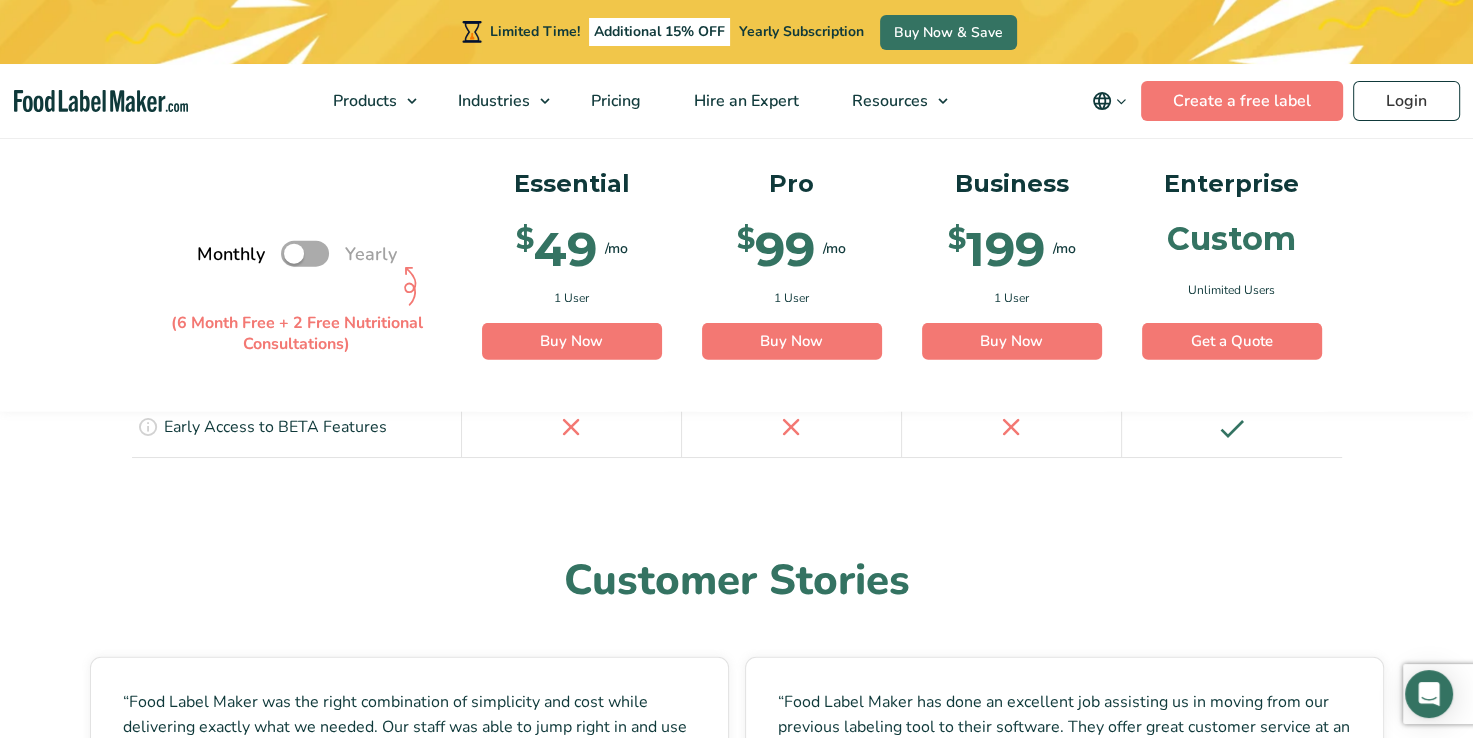 click on "1 User" at bounding box center [572, 297] 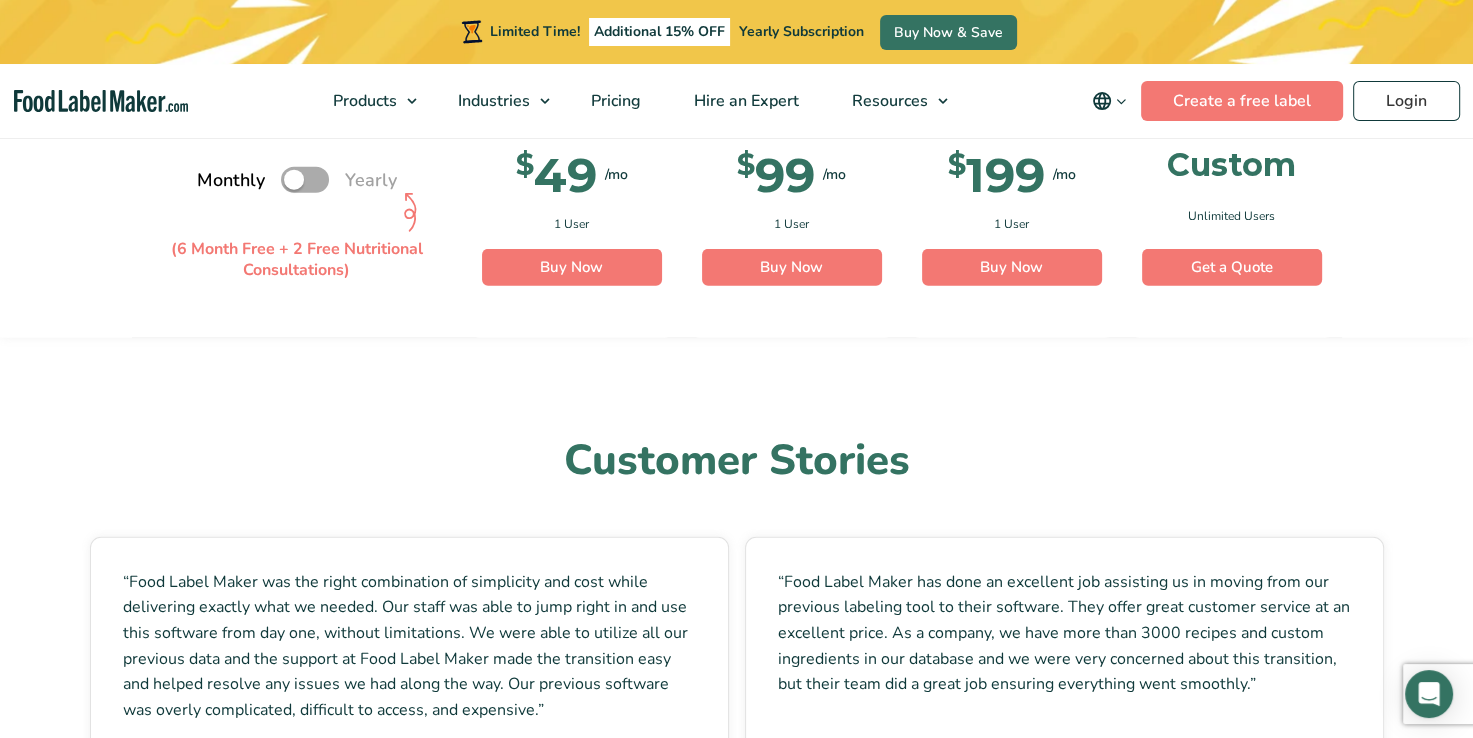 scroll, scrollTop: 4888, scrollLeft: 0, axis: vertical 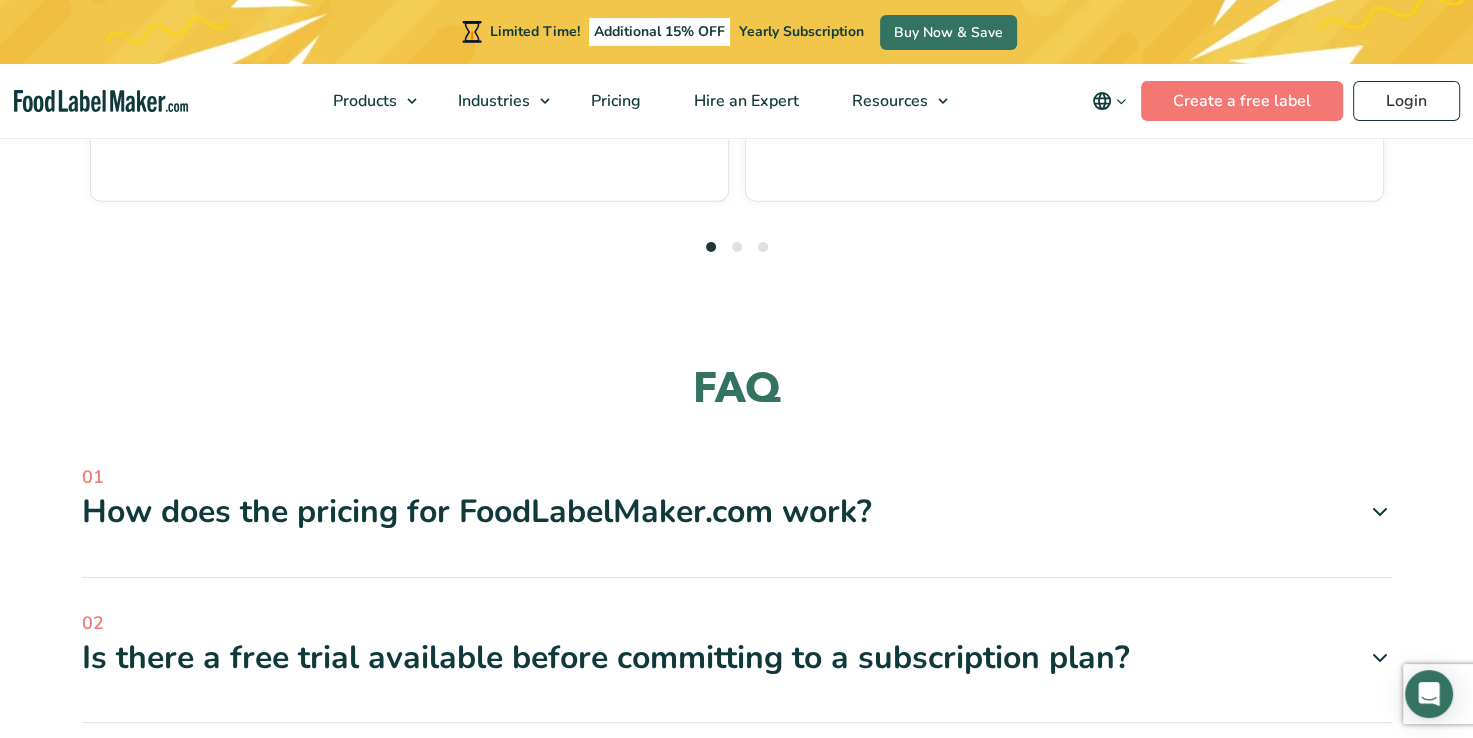 click at bounding box center [1380, 512] 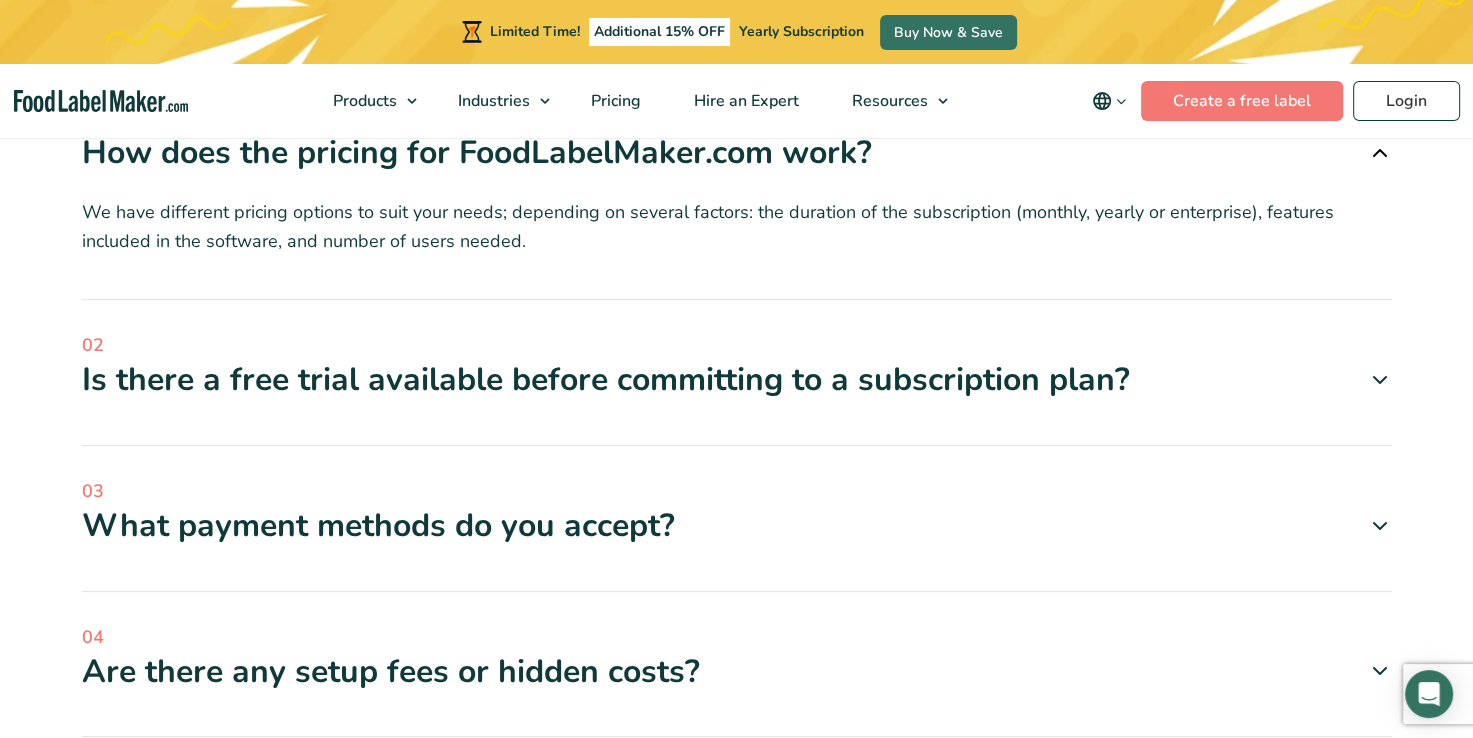 scroll, scrollTop: 5782, scrollLeft: 0, axis: vertical 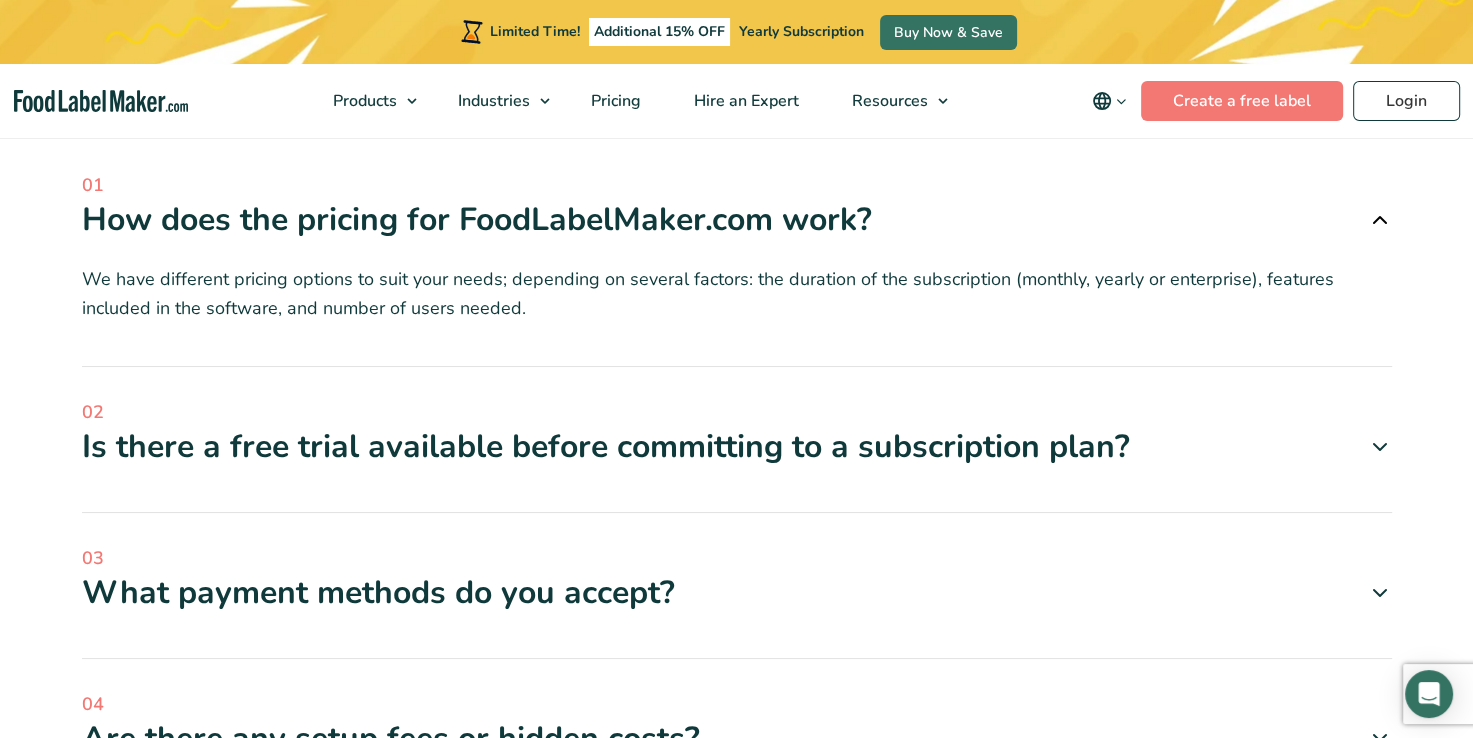 click on "Is there a free trial available before committing to a subscription plan?" at bounding box center [737, 447] 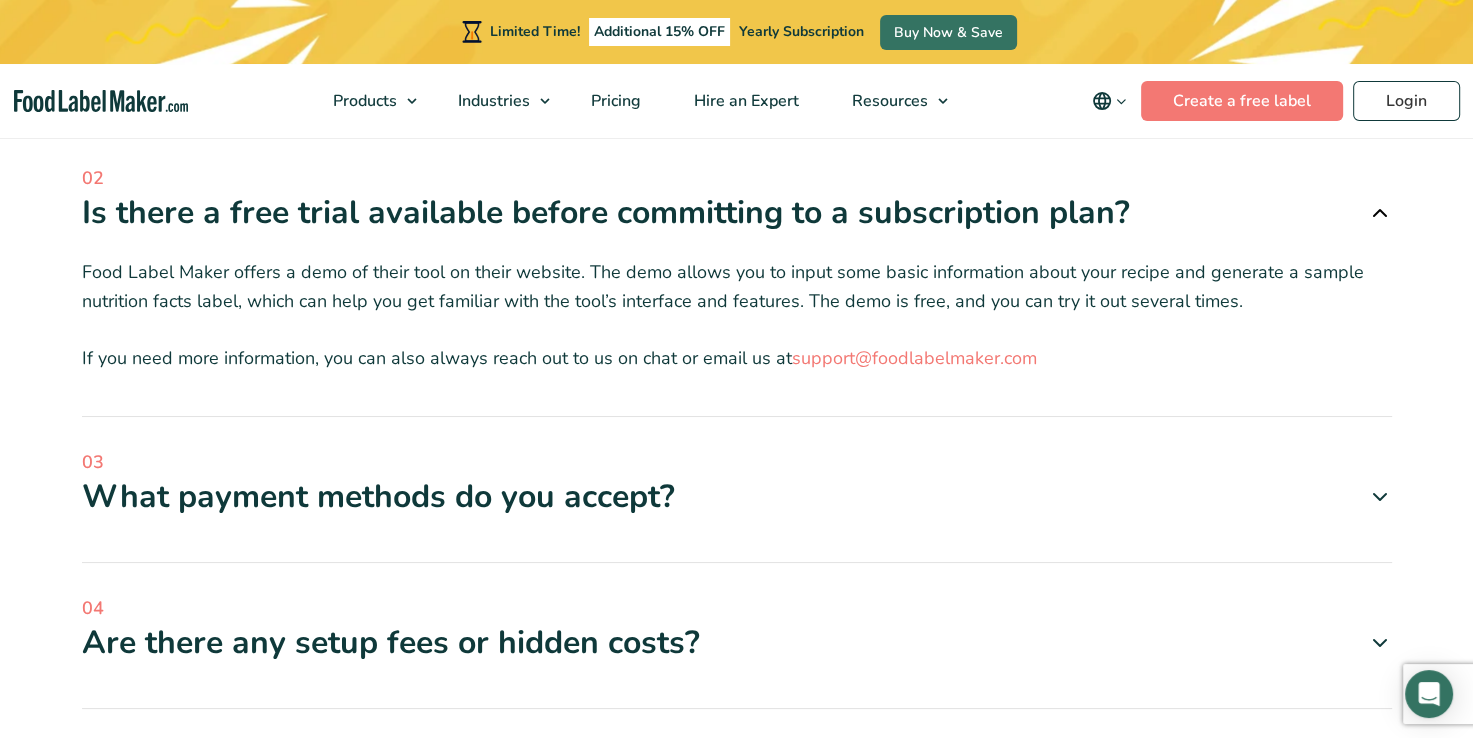 scroll, scrollTop: 6302, scrollLeft: 0, axis: vertical 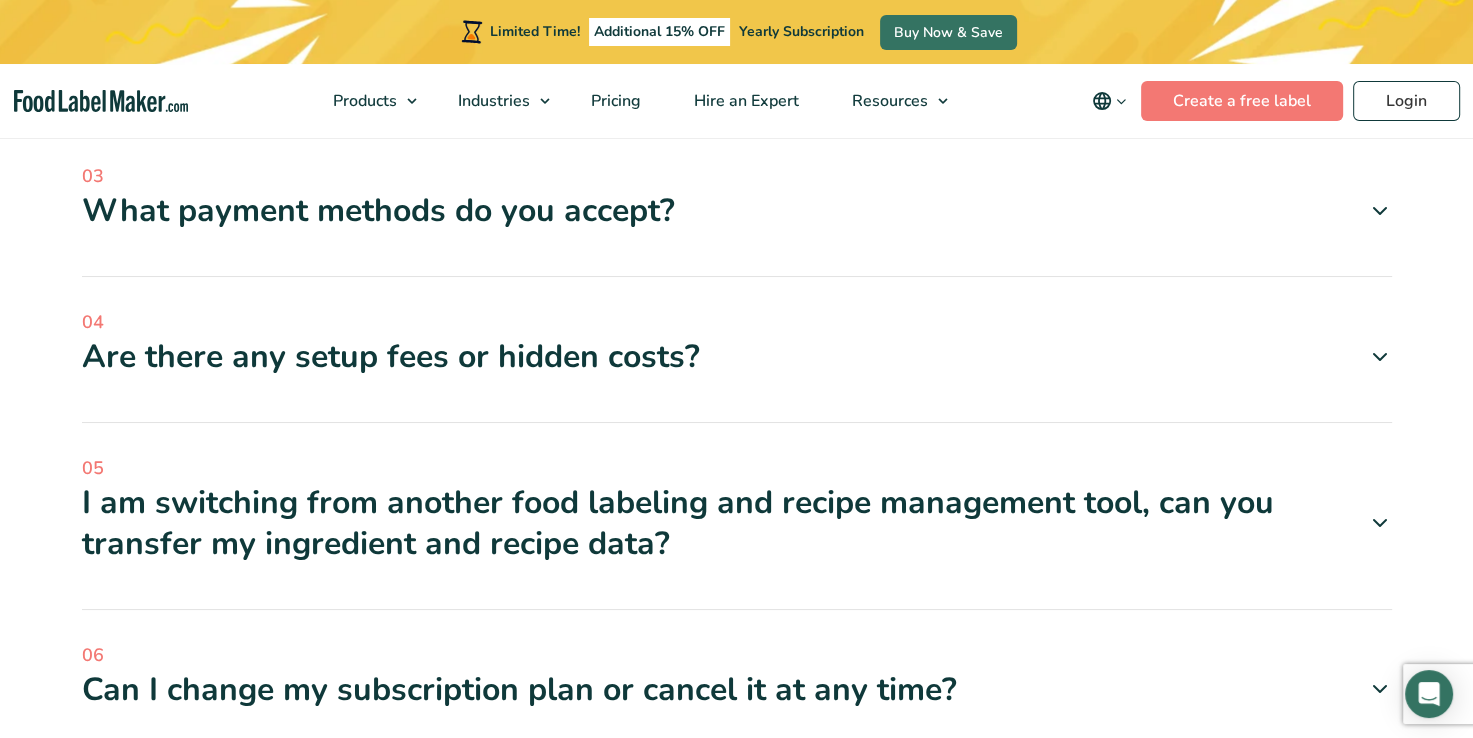 click at bounding box center [1380, 357] 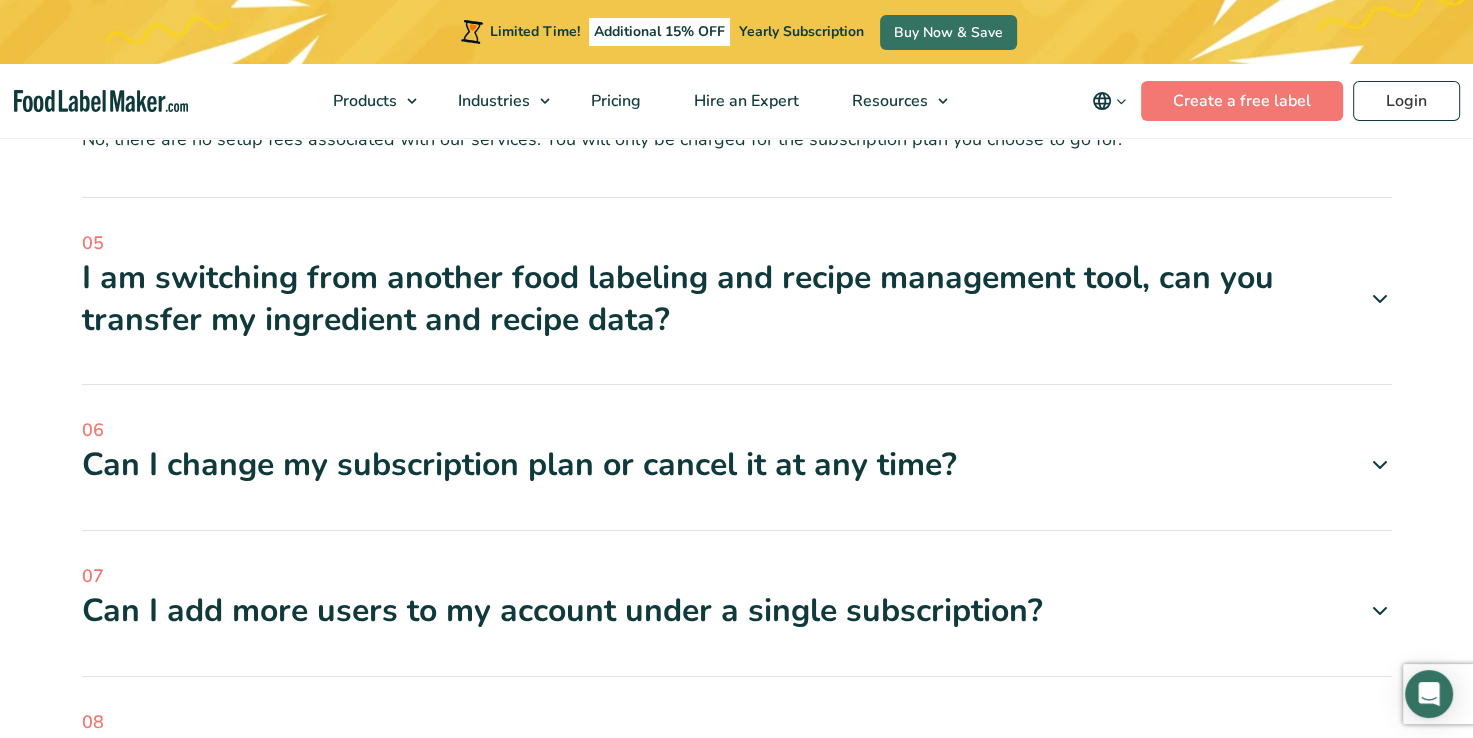 scroll, scrollTop: 6582, scrollLeft: 0, axis: vertical 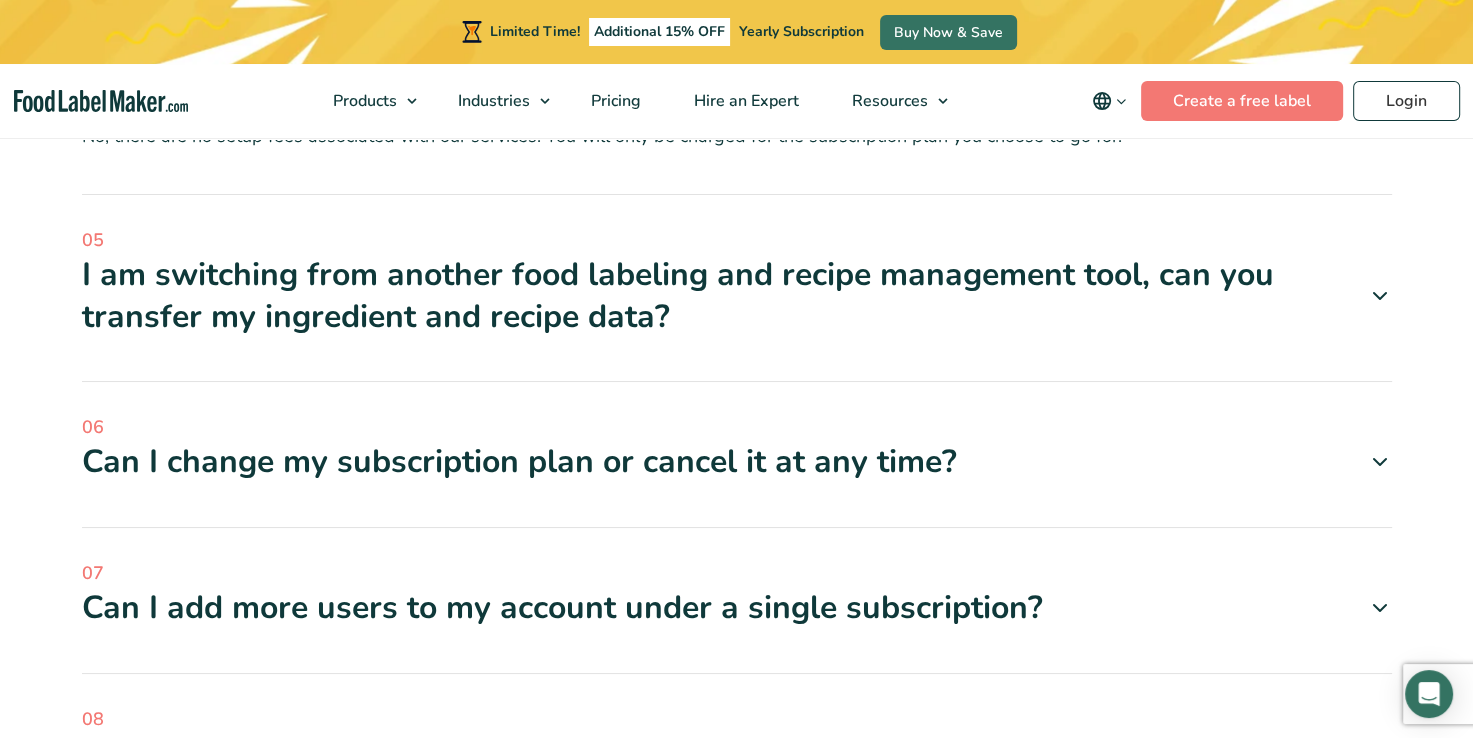click on "Can I change my subscription plan or cancel it at any time?" at bounding box center [737, 462] 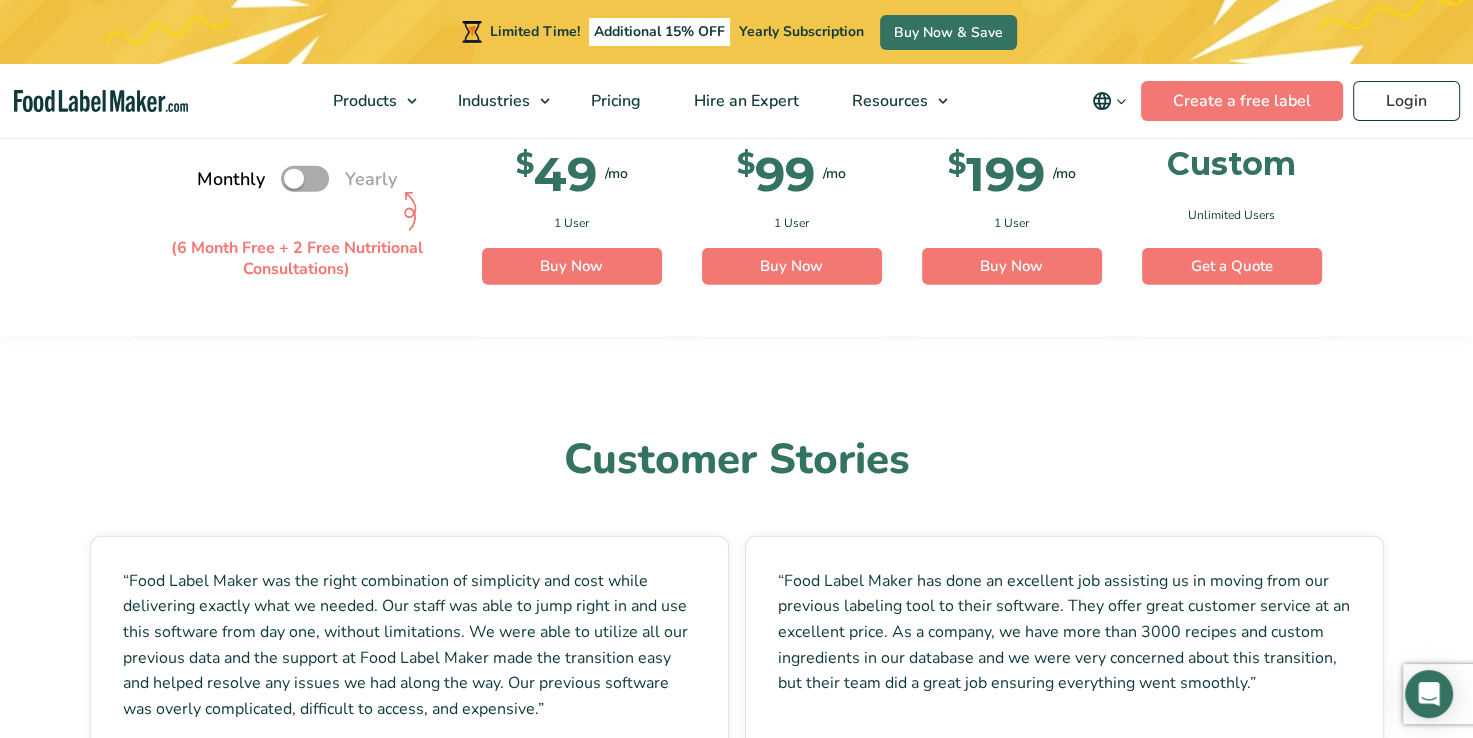 scroll, scrollTop: 4828, scrollLeft: 0, axis: vertical 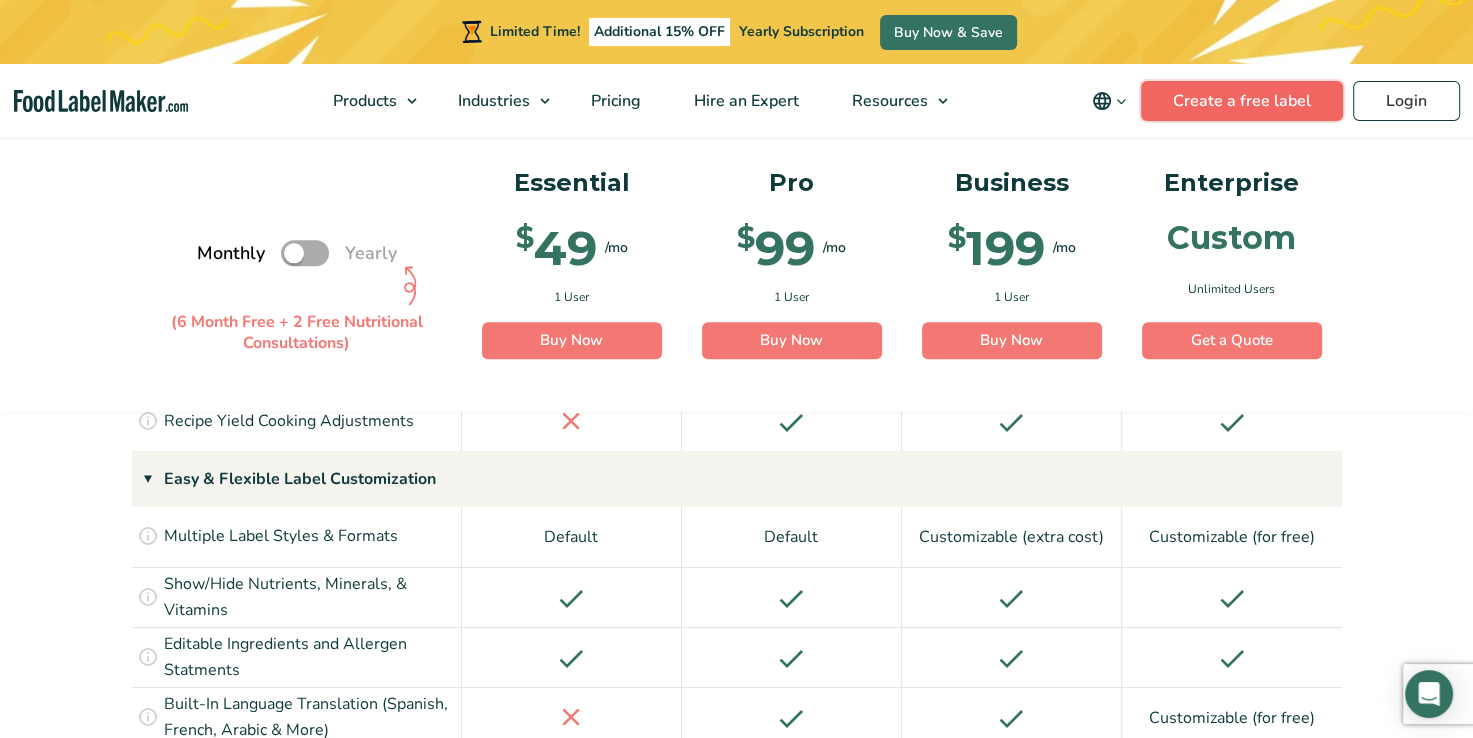 click on "Create a free label" at bounding box center [1242, 101] 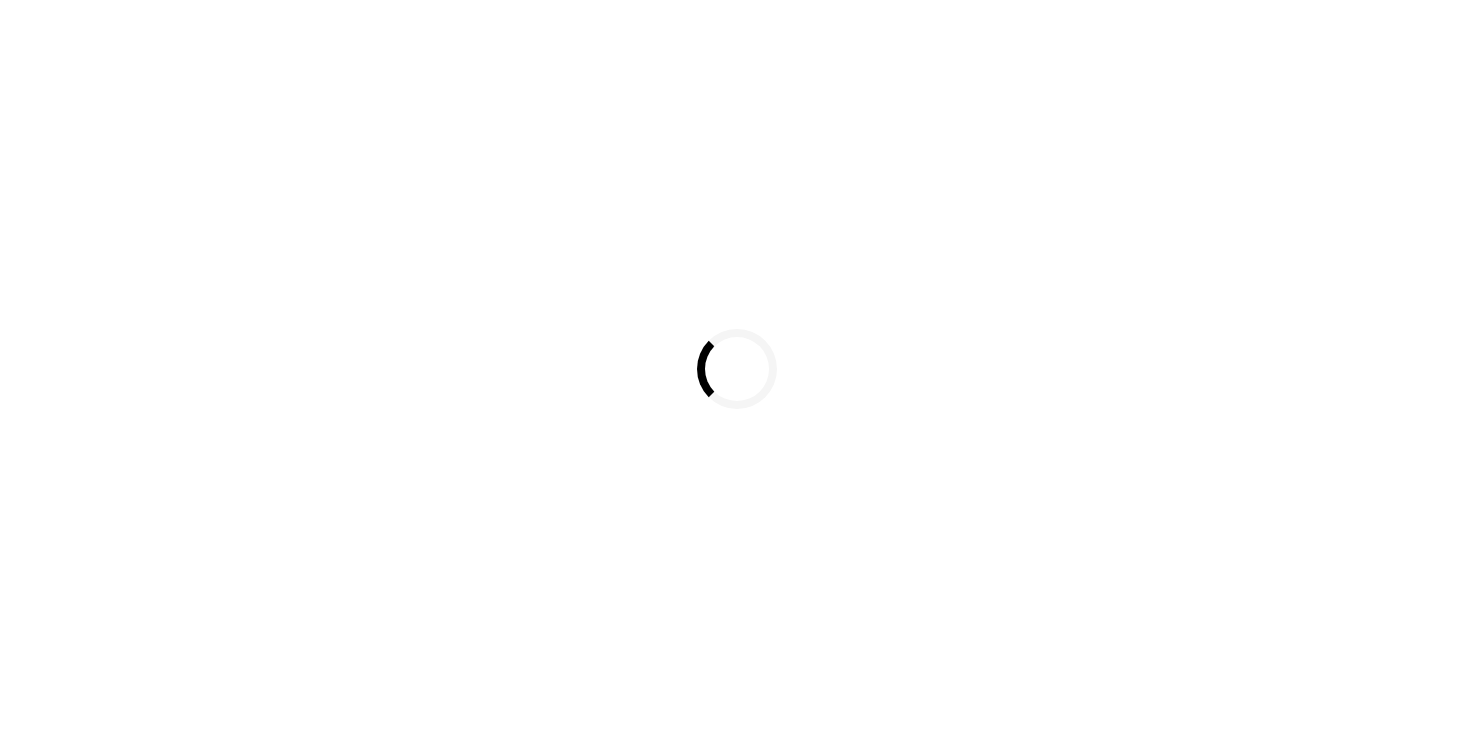 scroll, scrollTop: 0, scrollLeft: 0, axis: both 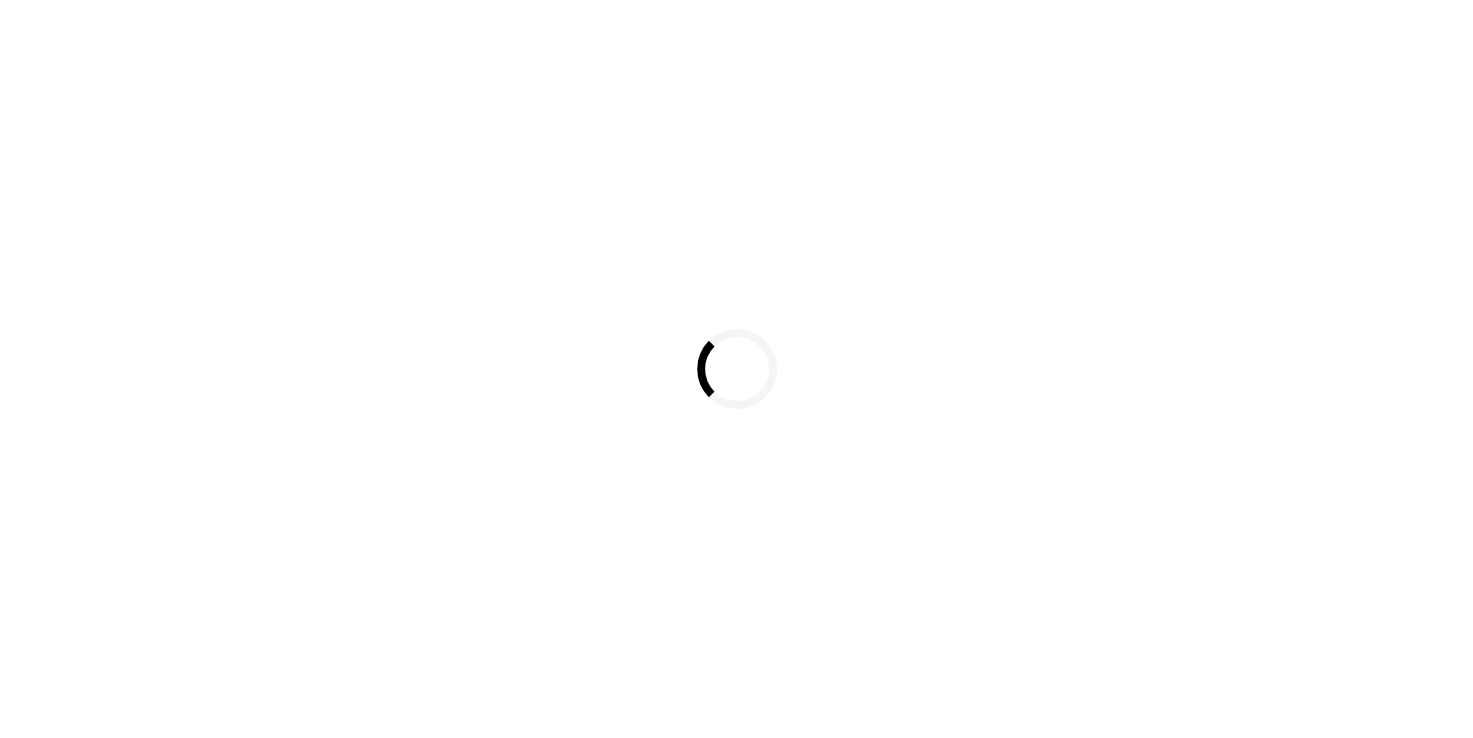 click on "Loading..." at bounding box center [736, 369] 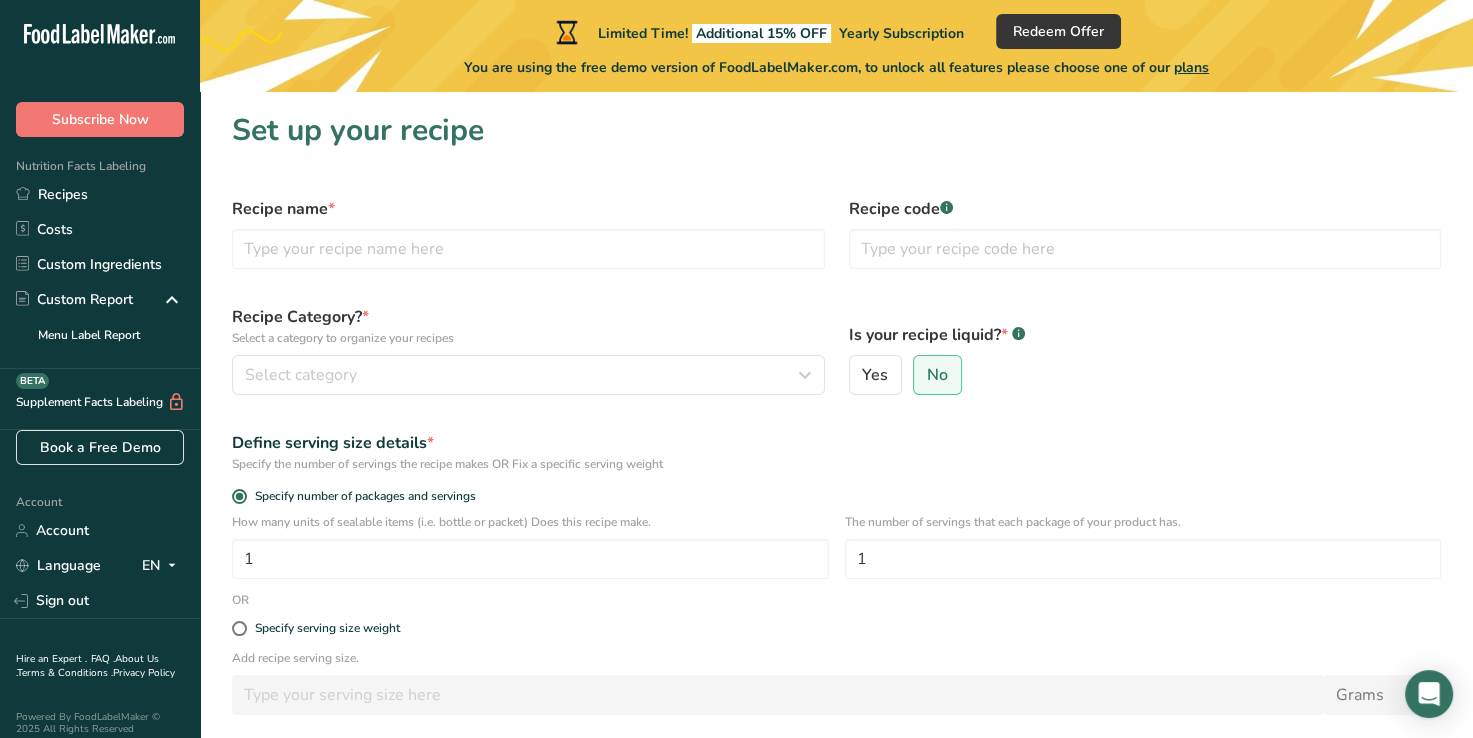 drag, startPoint x: 1310, startPoint y: 98, endPoint x: 1313, endPoint y: 352, distance: 254.01772 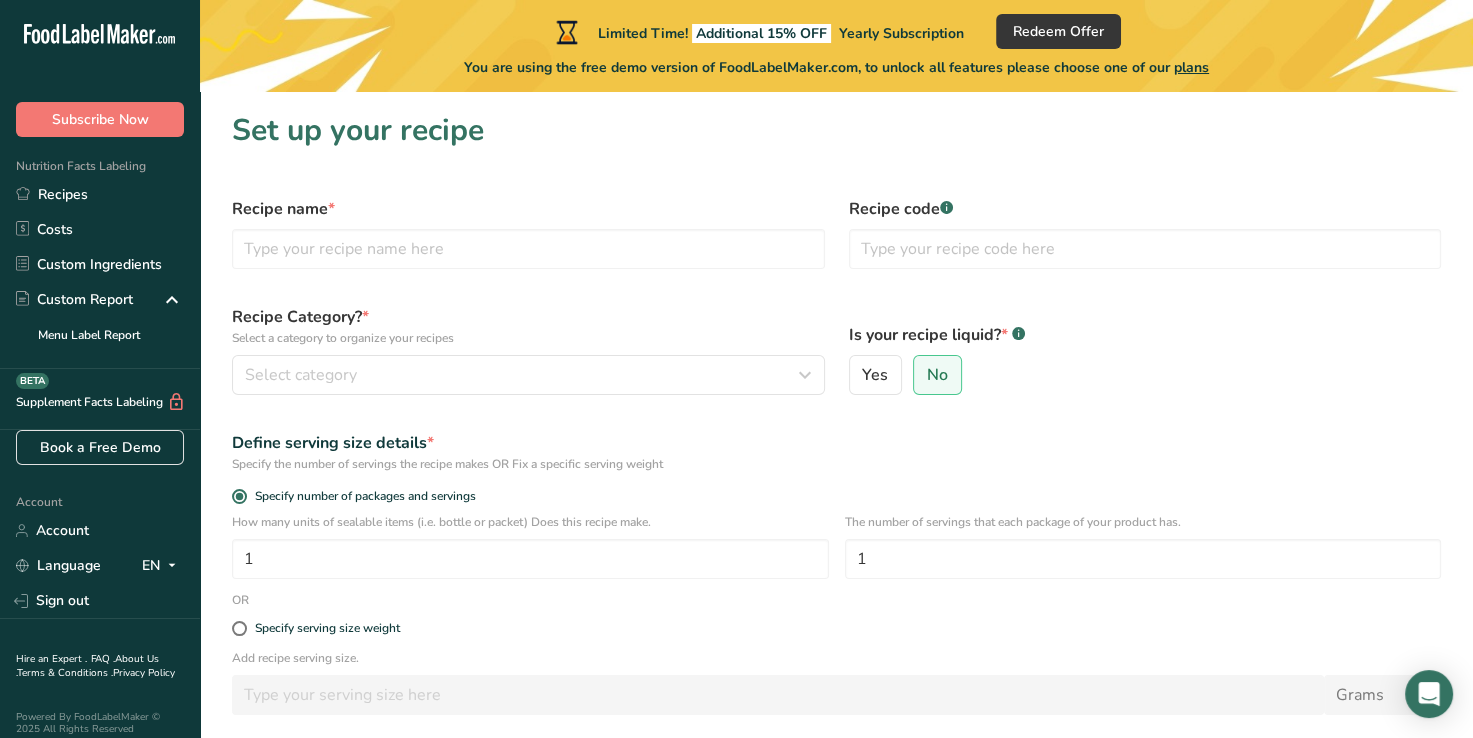 click on "Set up your recipe
Recipe name *
Recipe code
.a-a{fill:#347362;}.b-a{fill:#fff;}
Recipe Category? *
Select a category to organize your recipes
Select category
Standard Categories
Custom Categories
.a-a{fill:#347362;}.b-a{fill:#fff;}
Baked Goods
Beverages
Confectionery
Cooked Meals, Salads, & Sauces
Dairy
Snacks
Add New Category
Is your recipe liquid? *   .a-a{fill:#347362;}.b-a{fill:#fff;}           Yes   No
Define serving size details *
Specify the number of servings the recipe makes OR Fix a specific serving weight
Specify number of packages and servings
1     1
OR" at bounding box center [836, 469] 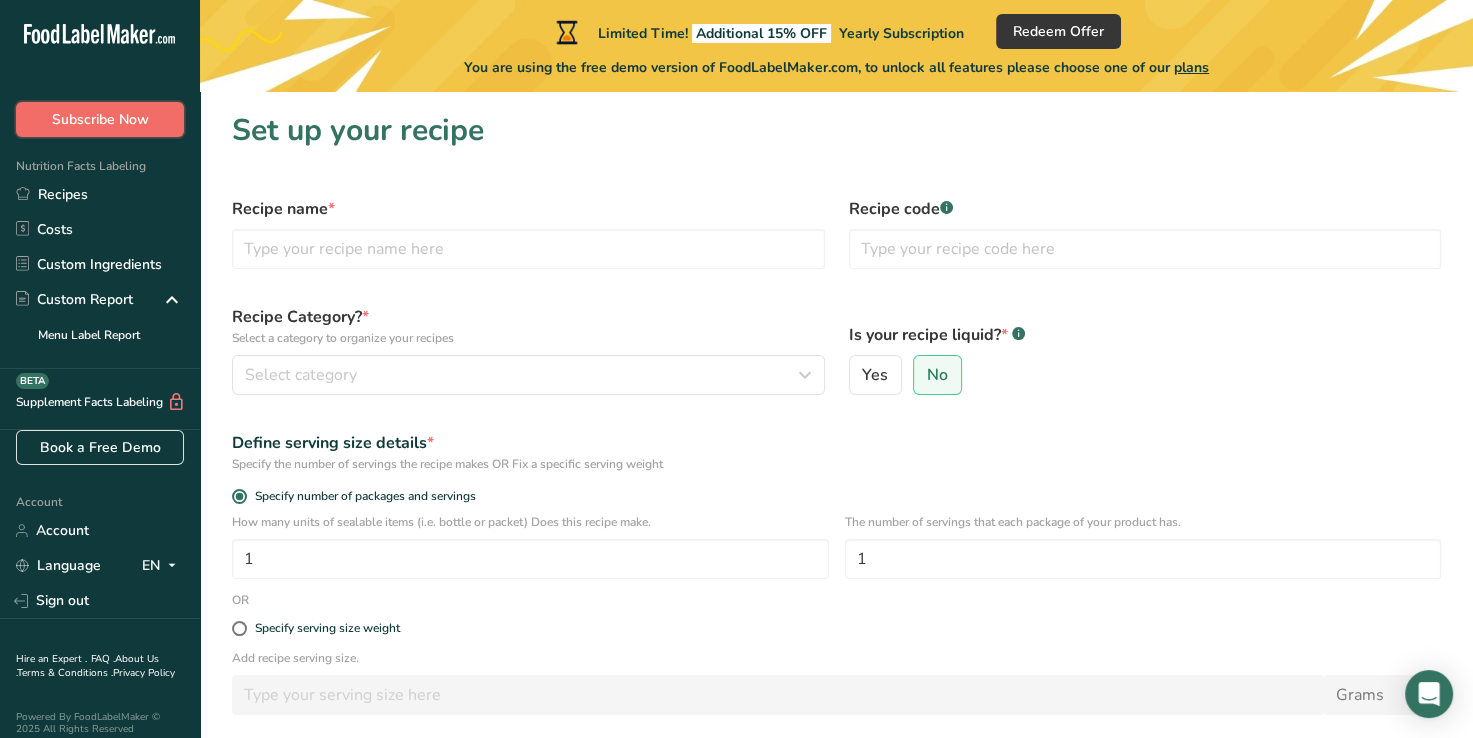 click on "Subscribe Now" at bounding box center [100, 119] 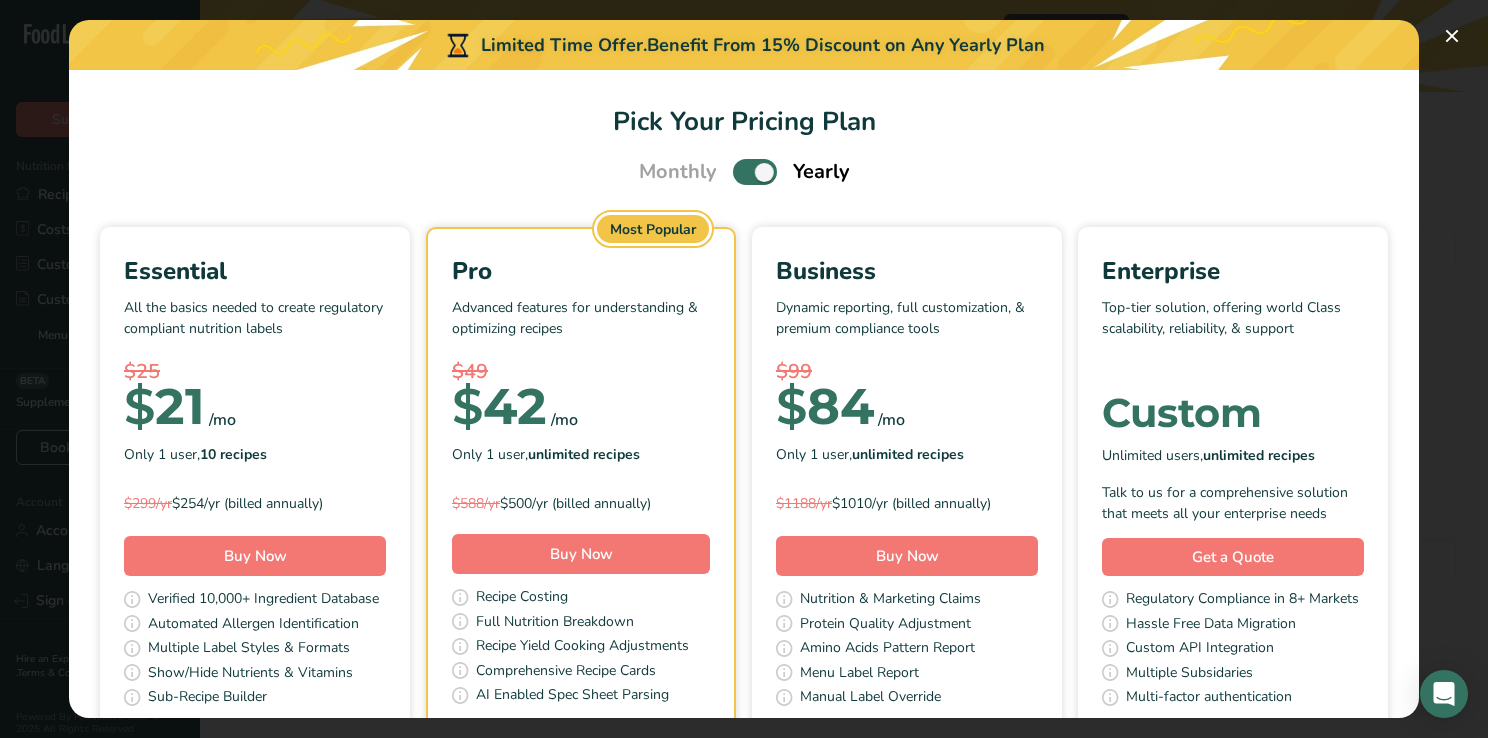 click on "Pick Your Pricing Plan" at bounding box center (744, 121) 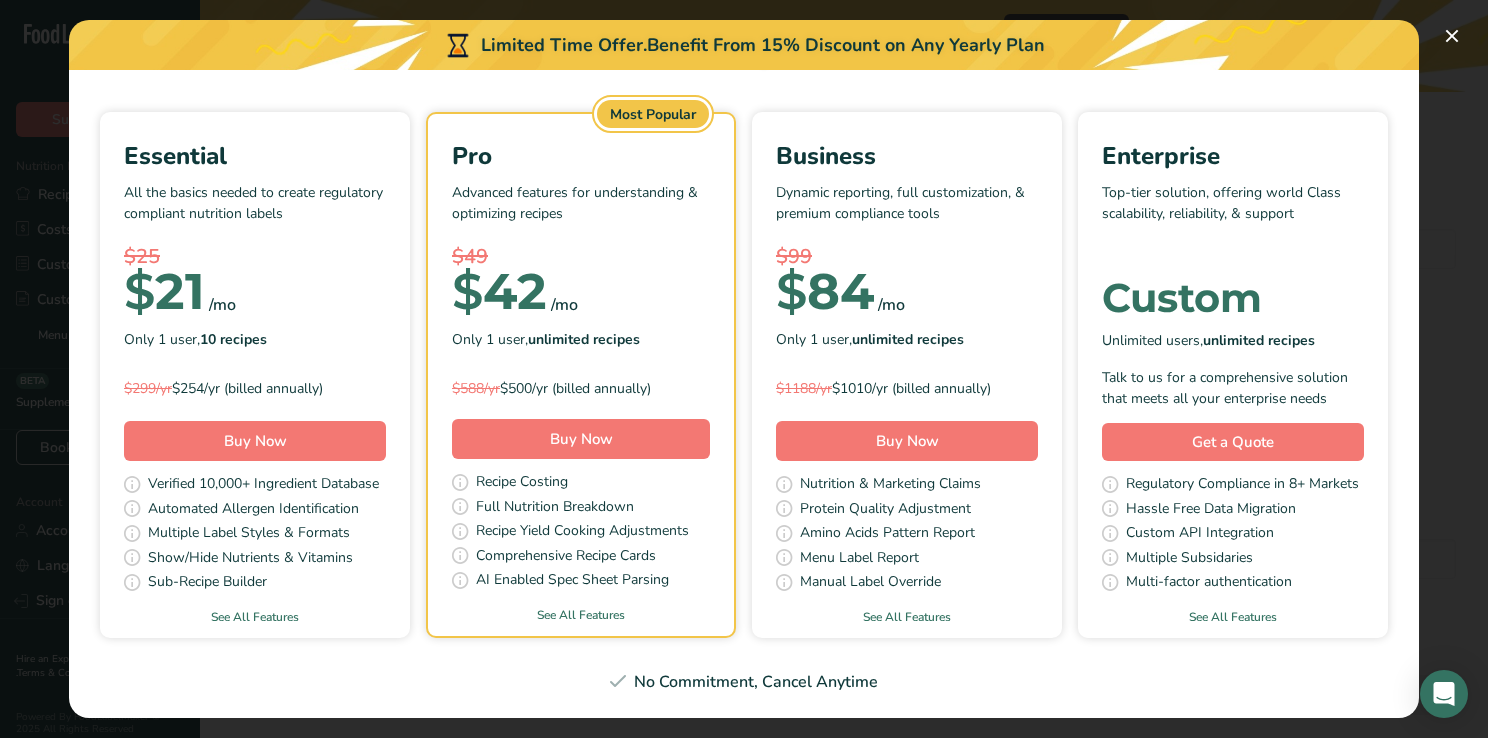 scroll, scrollTop: 328, scrollLeft: 0, axis: vertical 